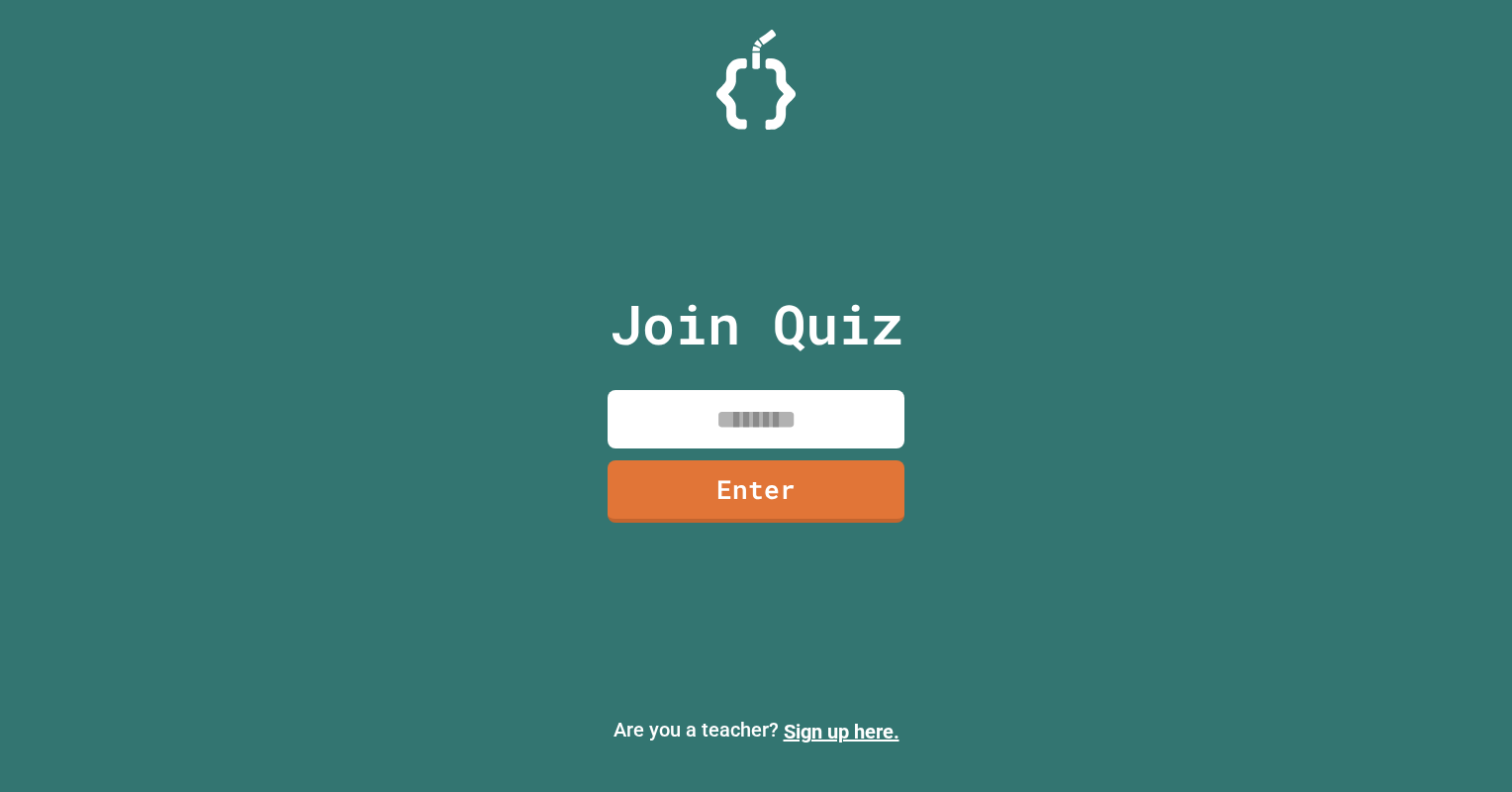scroll, scrollTop: 0, scrollLeft: 0, axis: both 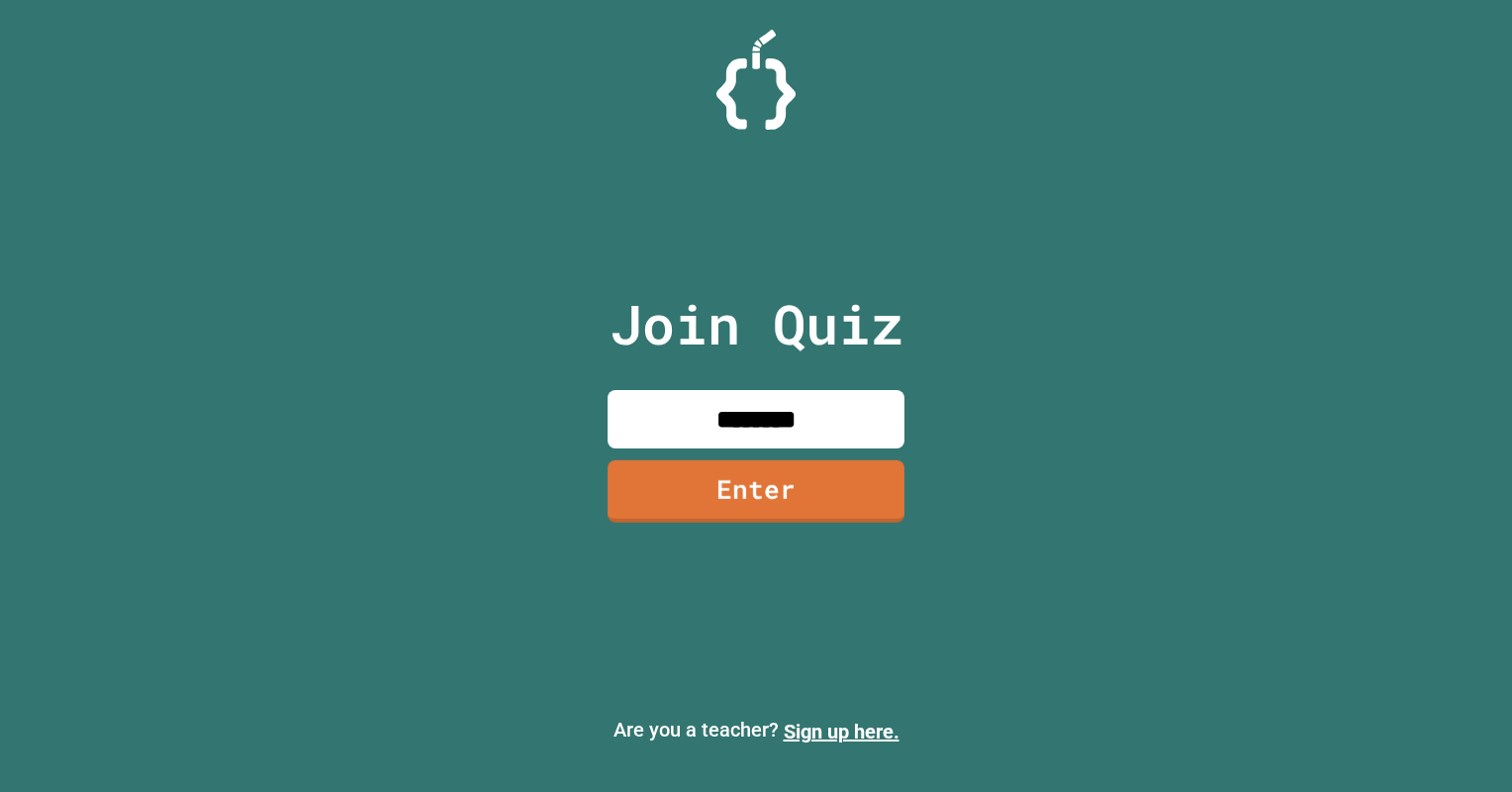type on "********" 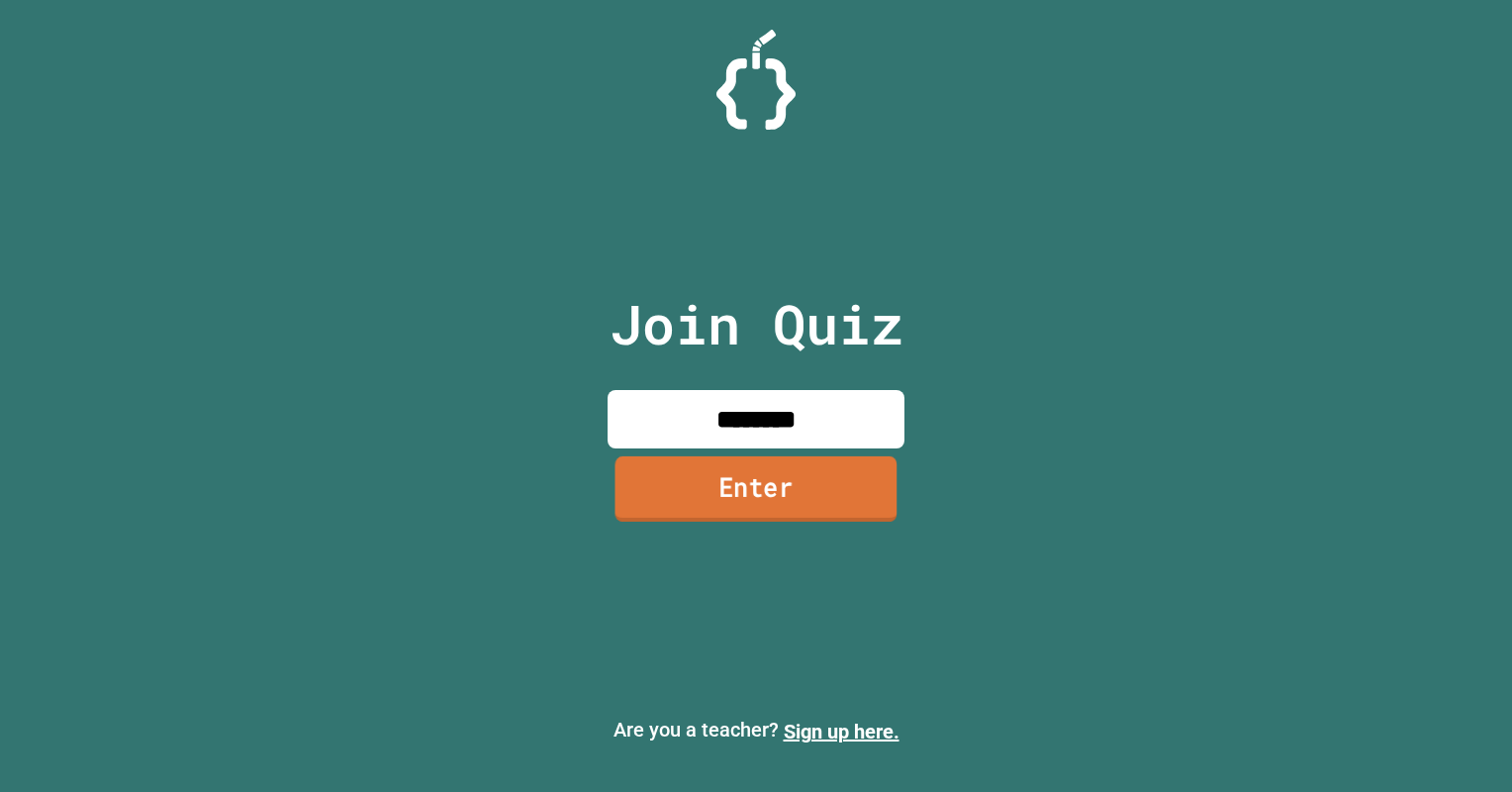 click on "Enter" at bounding box center [755, 489] 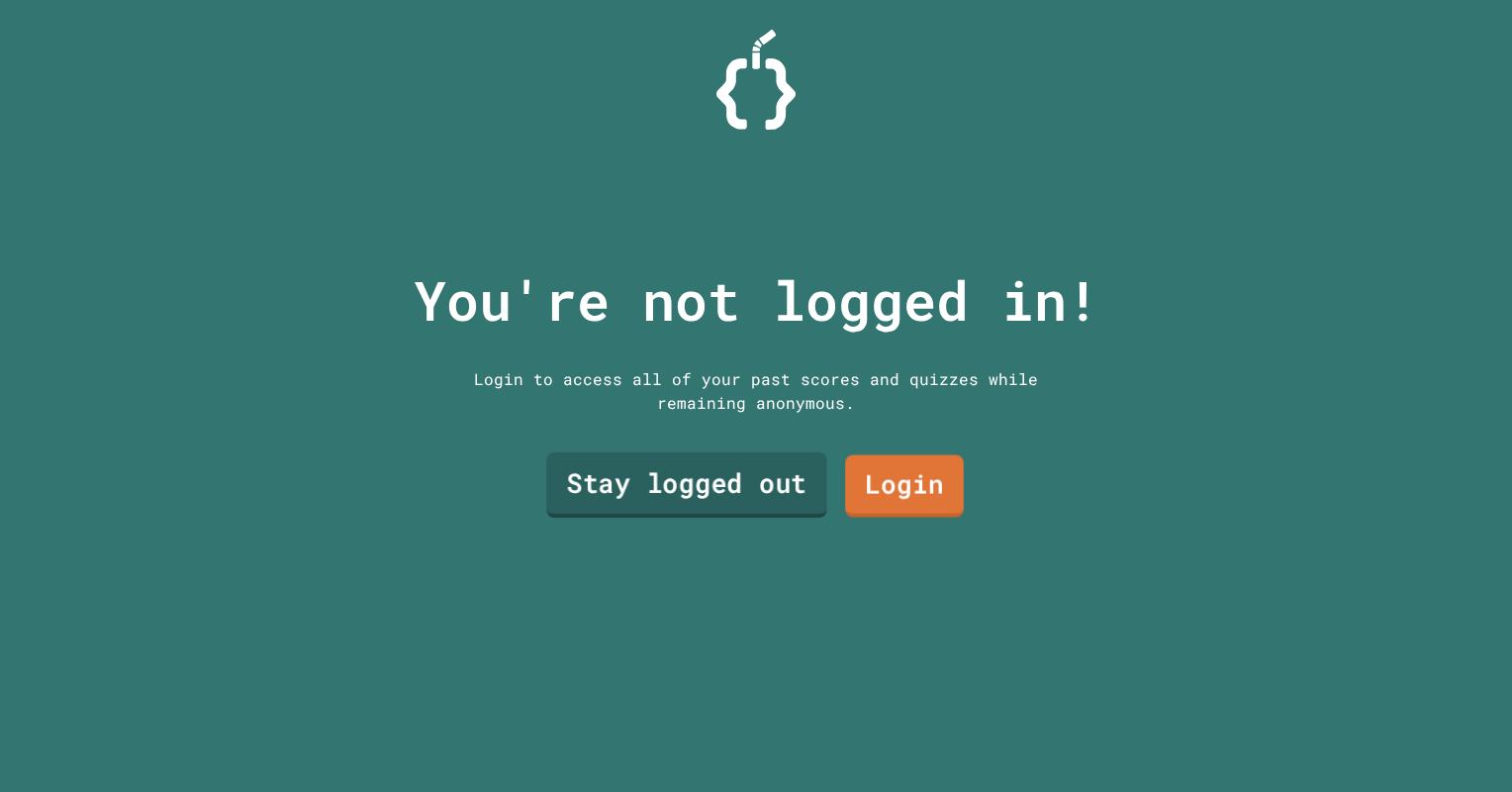 click on "Stay logged out" at bounding box center (687, 485) 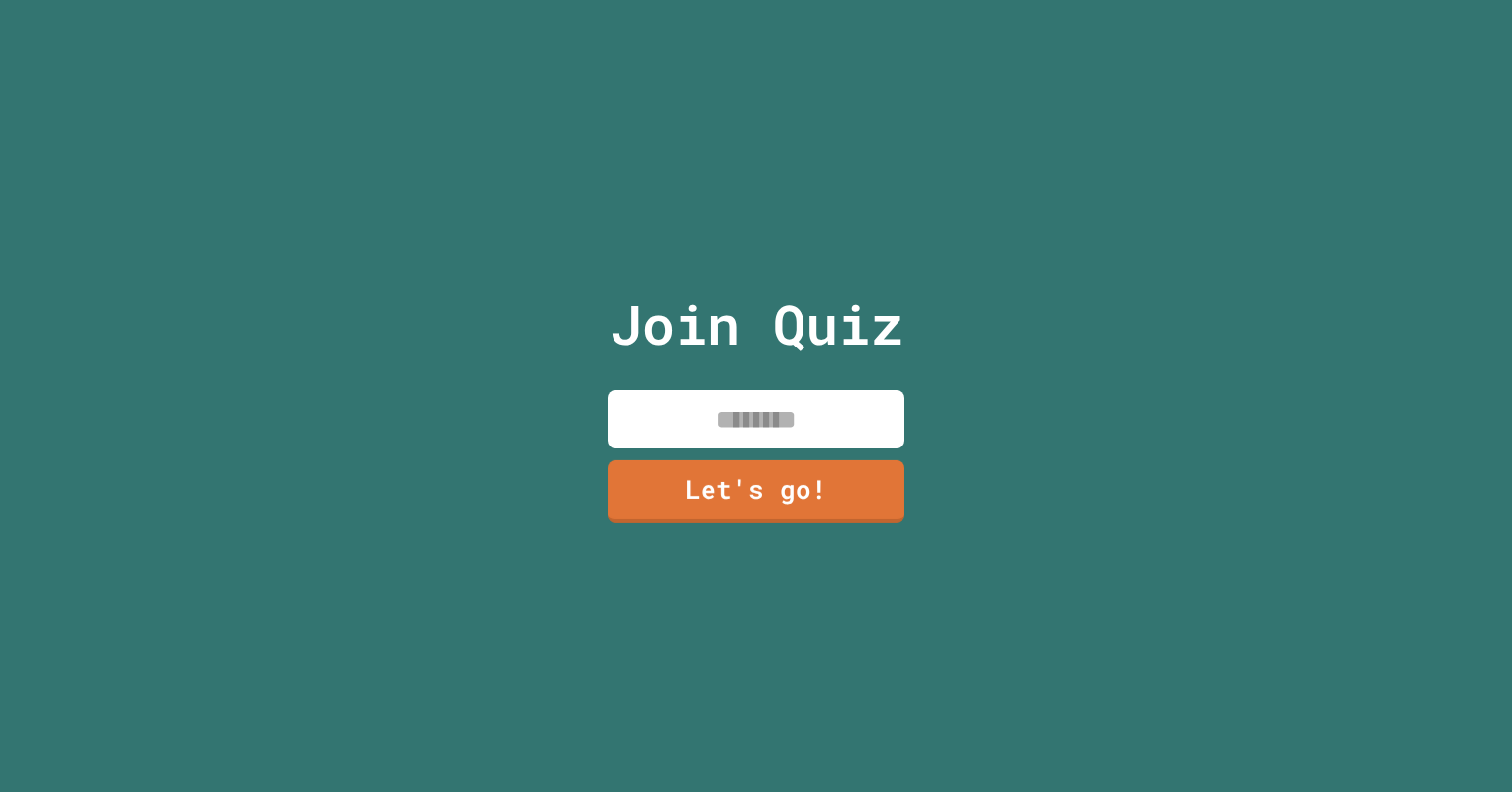 click at bounding box center [756, 419] 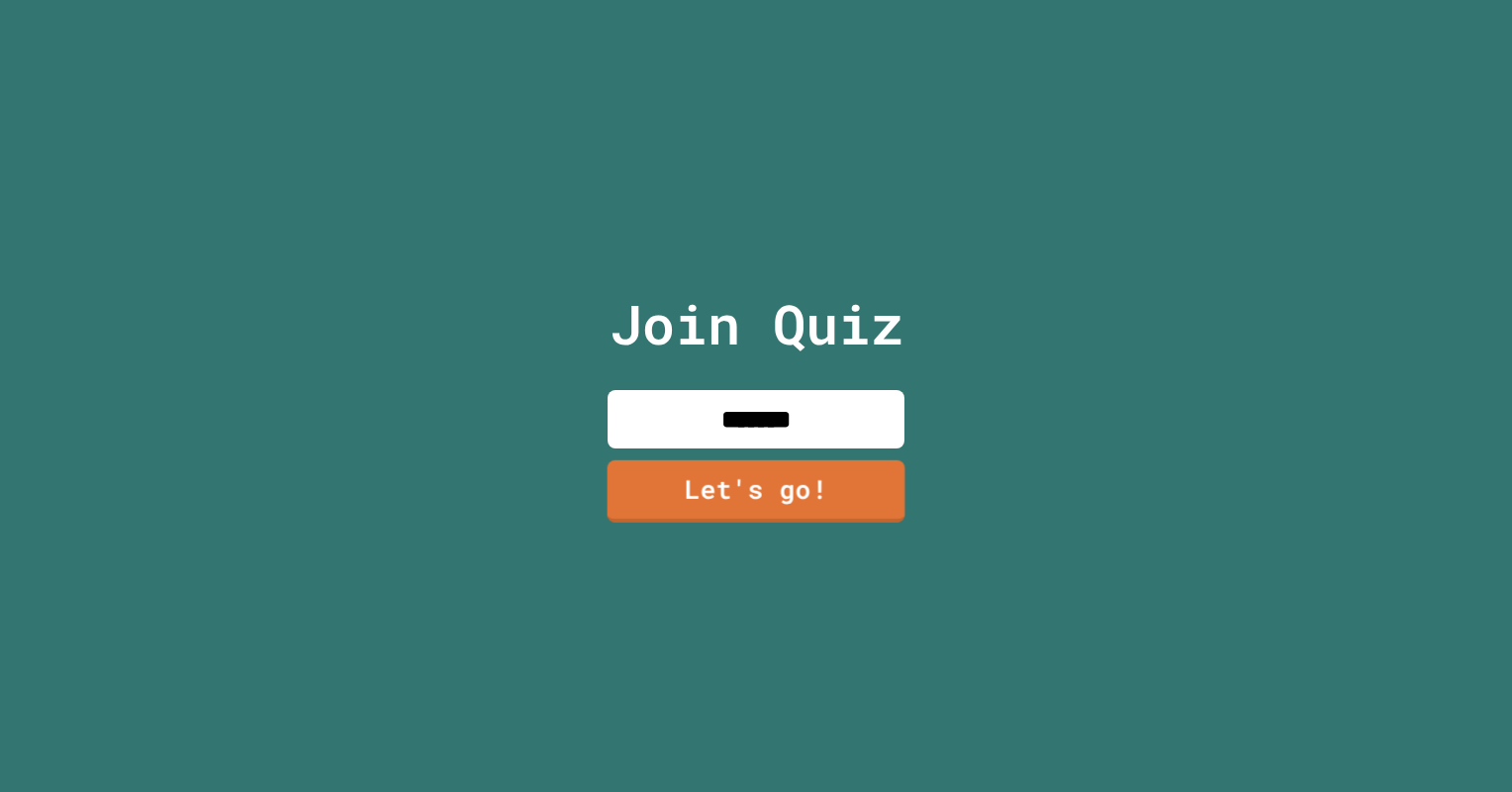 type on "*******" 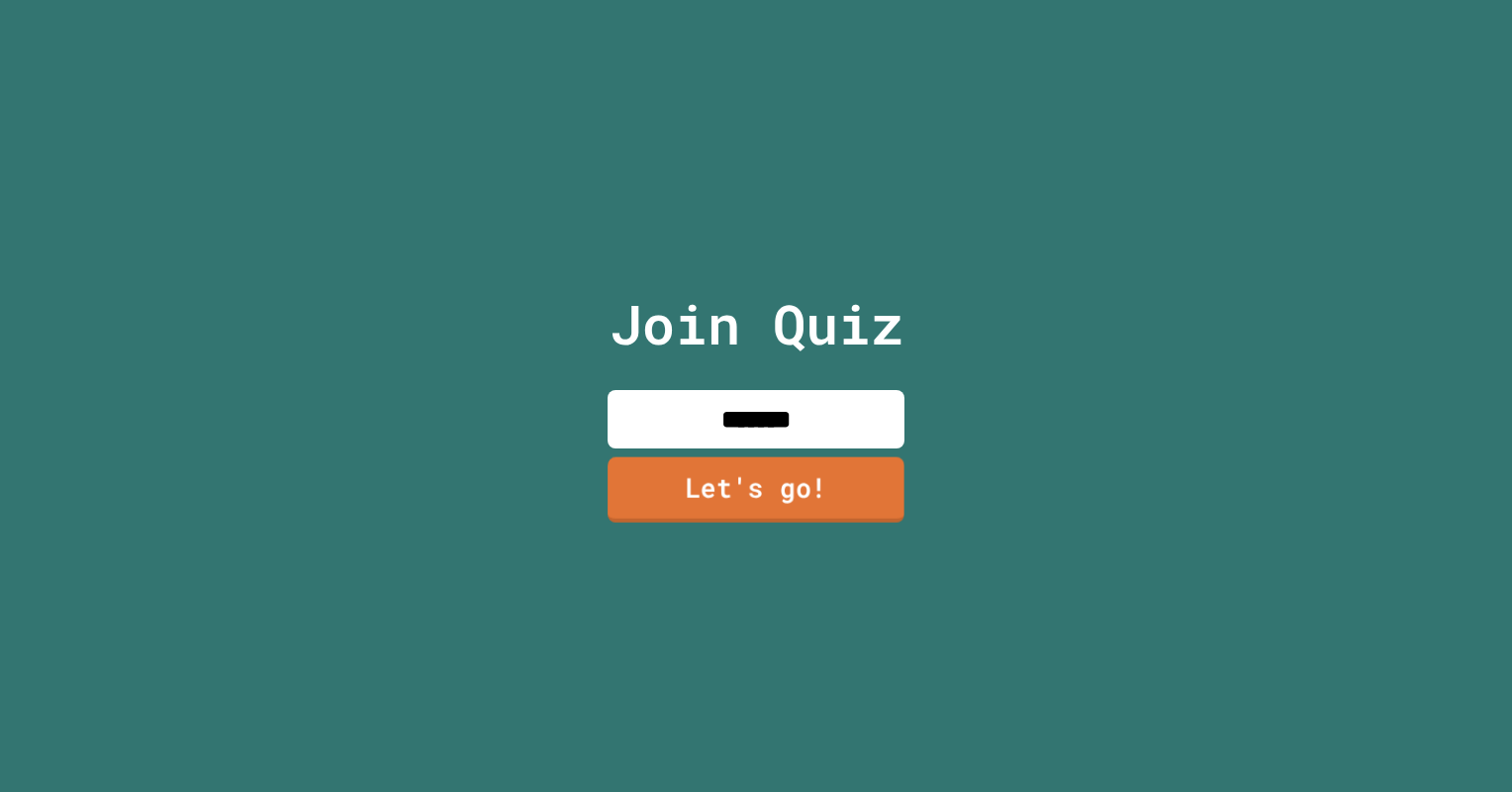 click on "Let's go!" at bounding box center (756, 490) 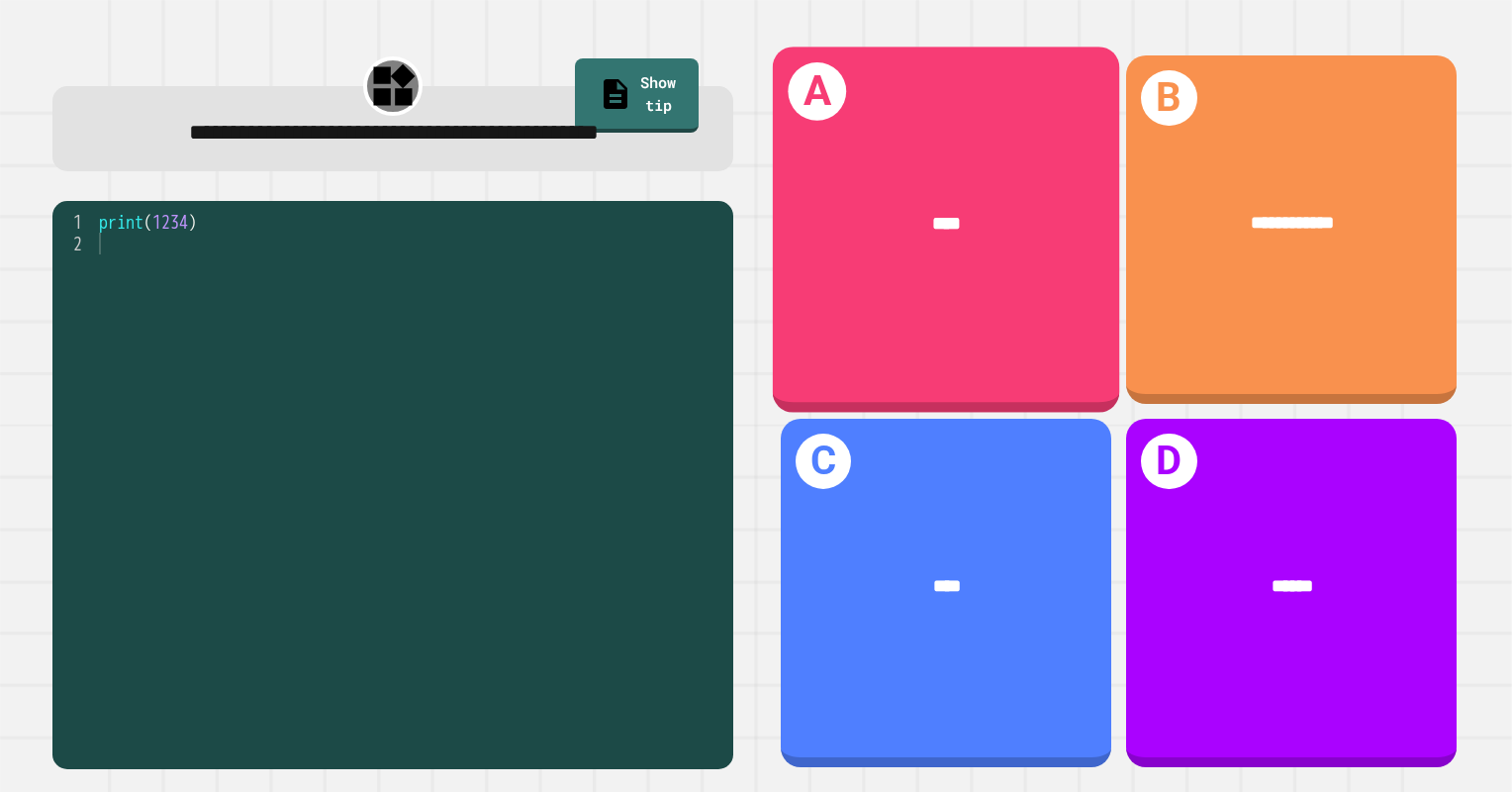 click on "****" at bounding box center (946, 223) 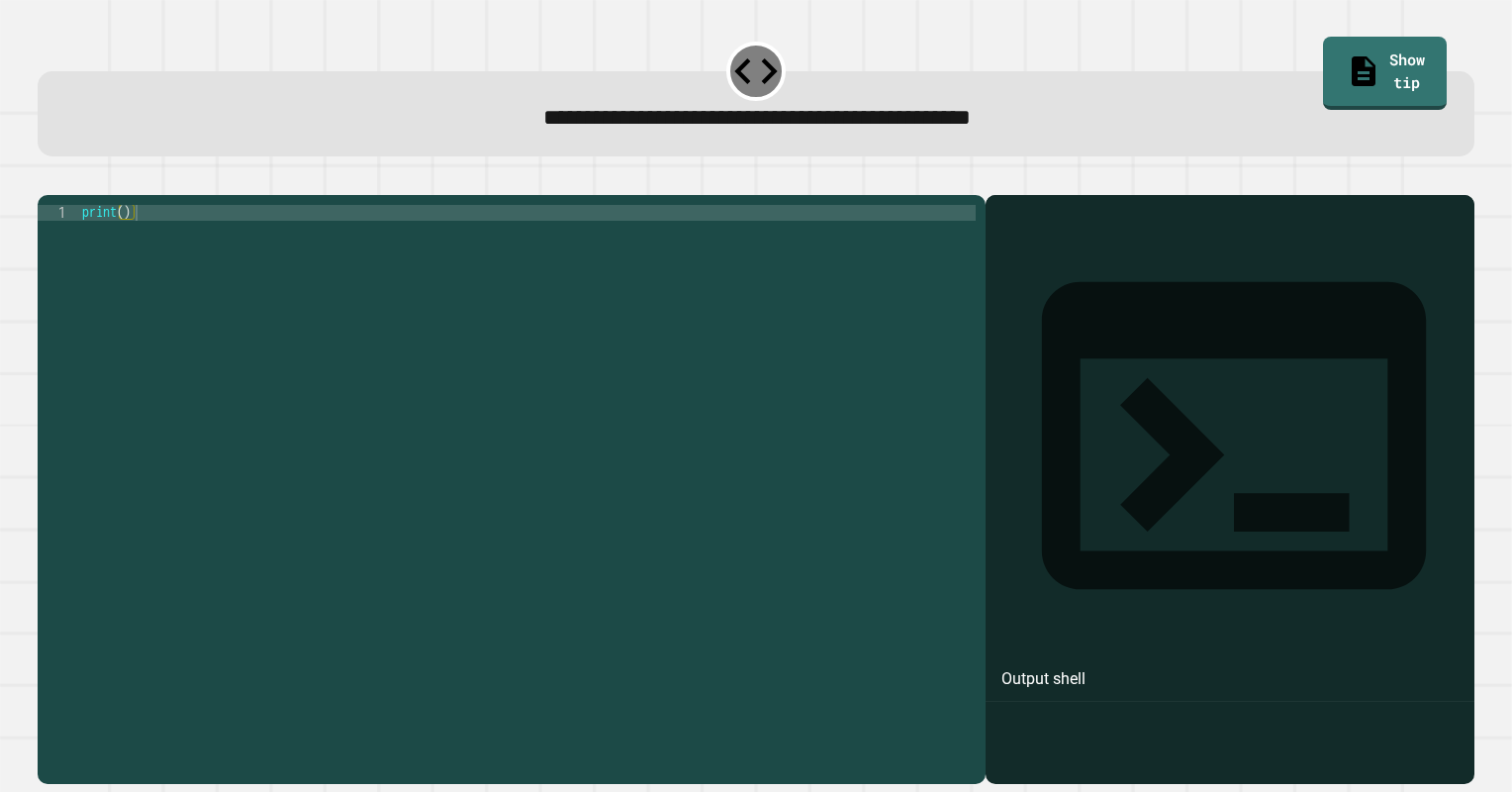 click on "print ( )" at bounding box center (526, 466) 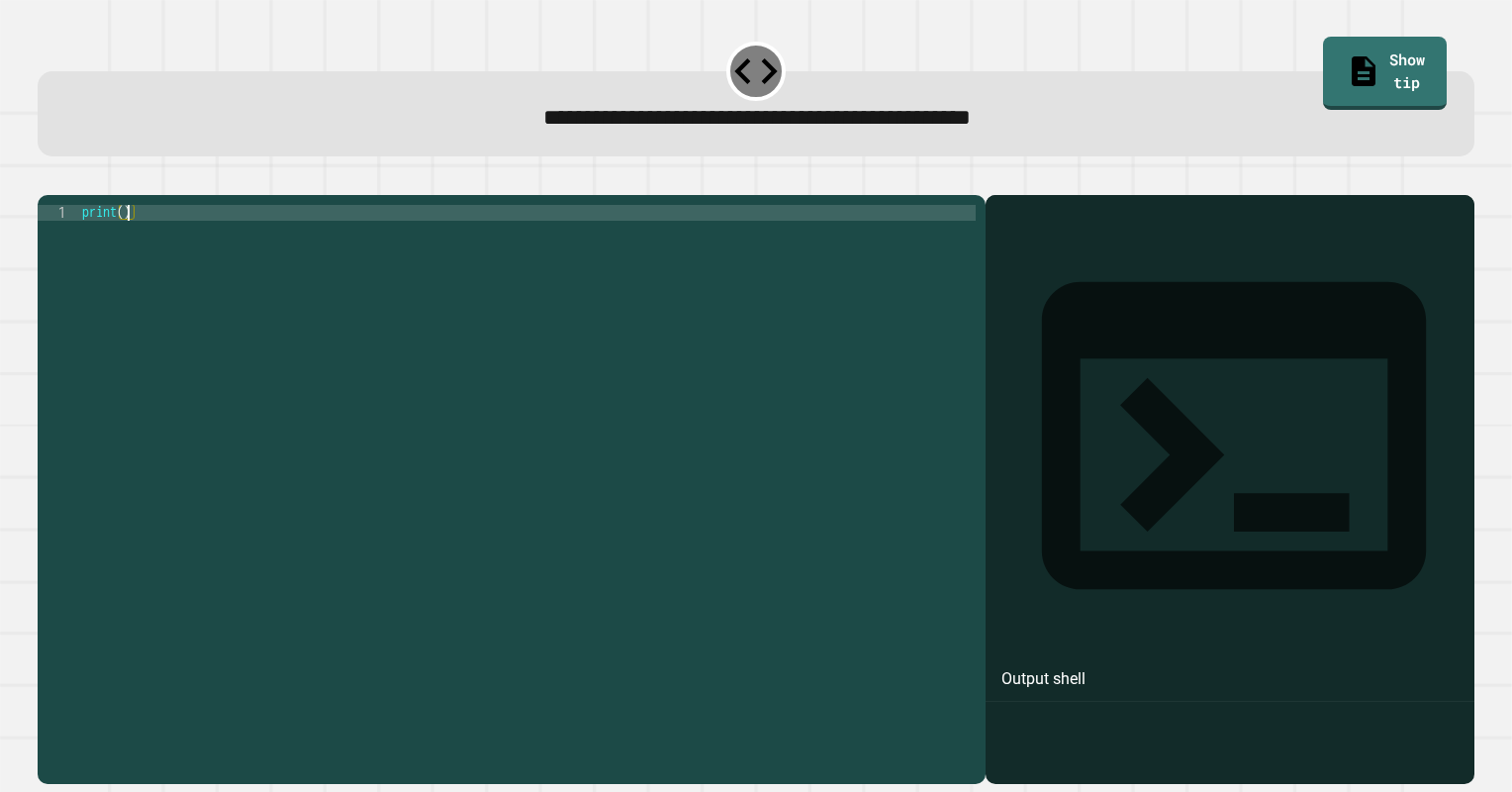 click on "print ( )" at bounding box center (526, 466) 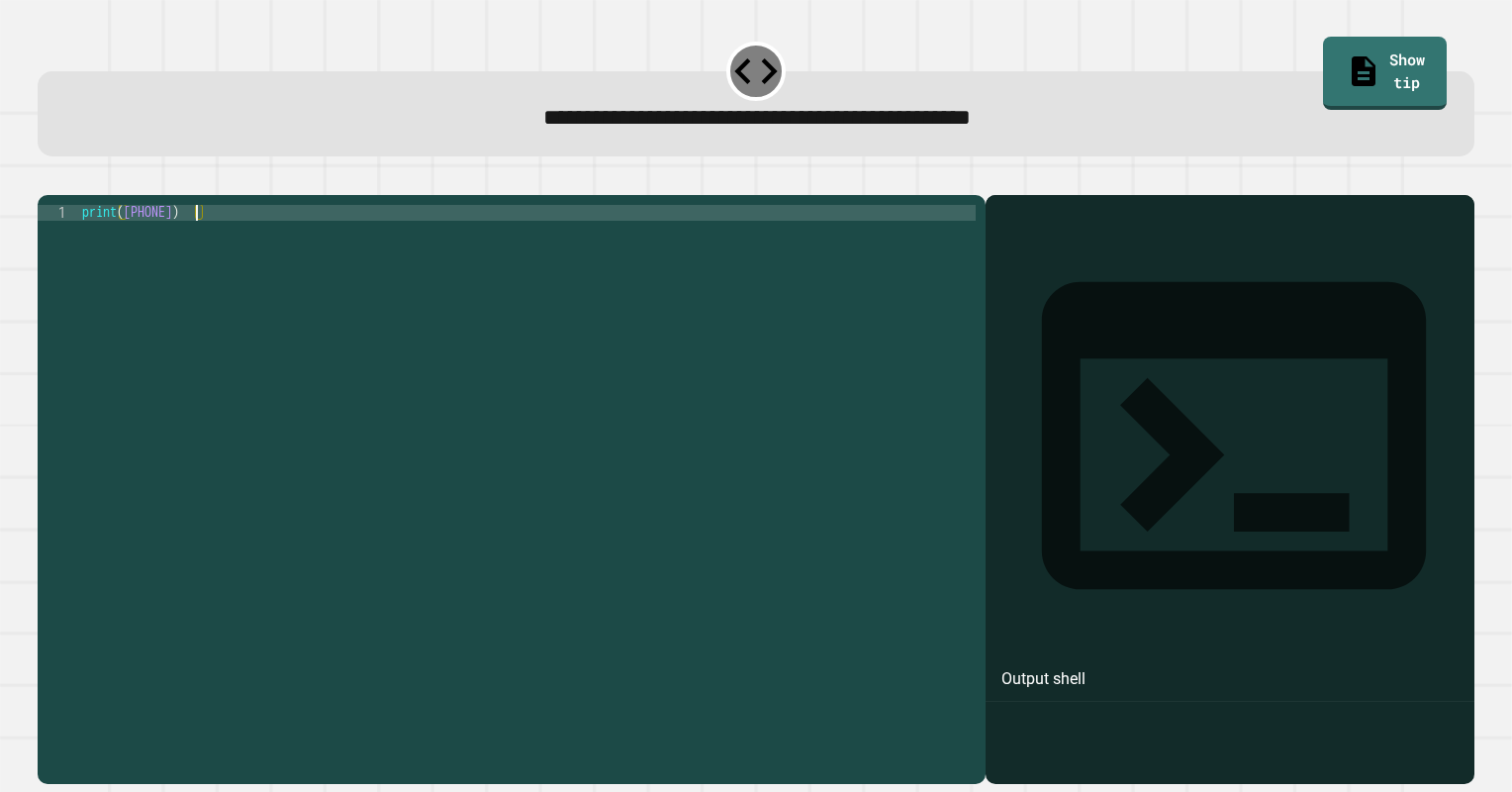 scroll, scrollTop: 0, scrollLeft: 8, axis: horizontal 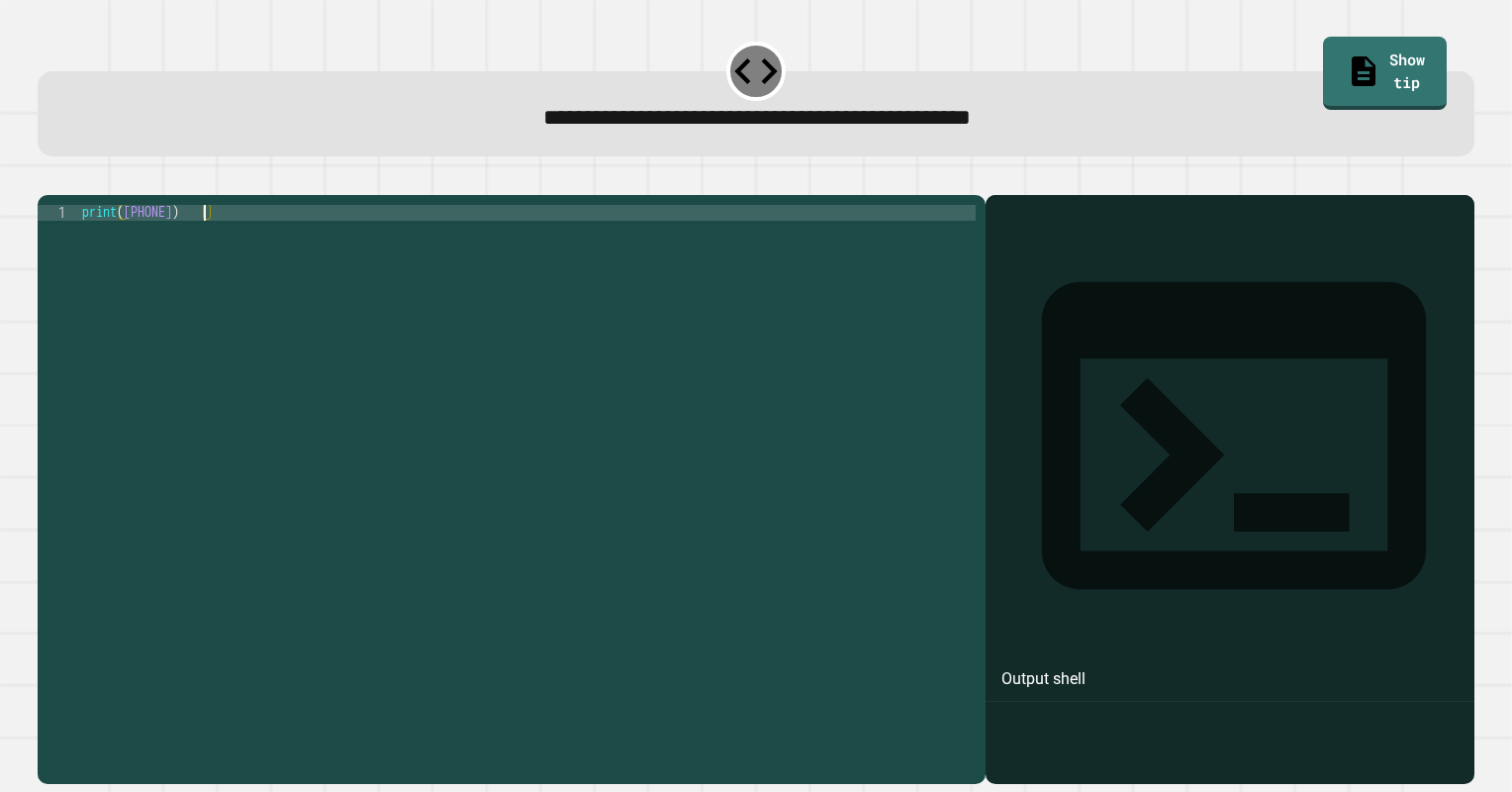 type on "**********" 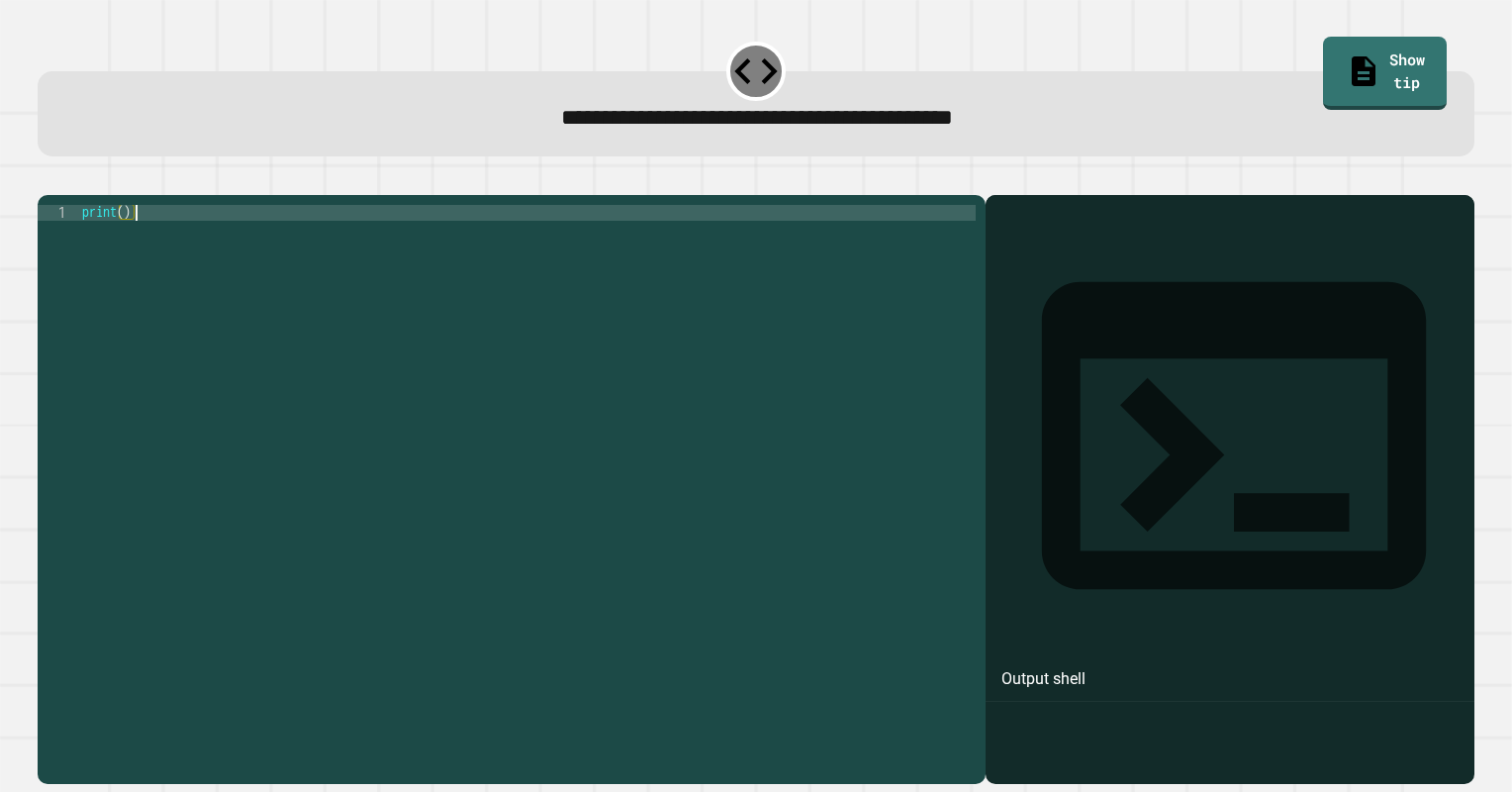 click on "print ( )" at bounding box center [526, 466] 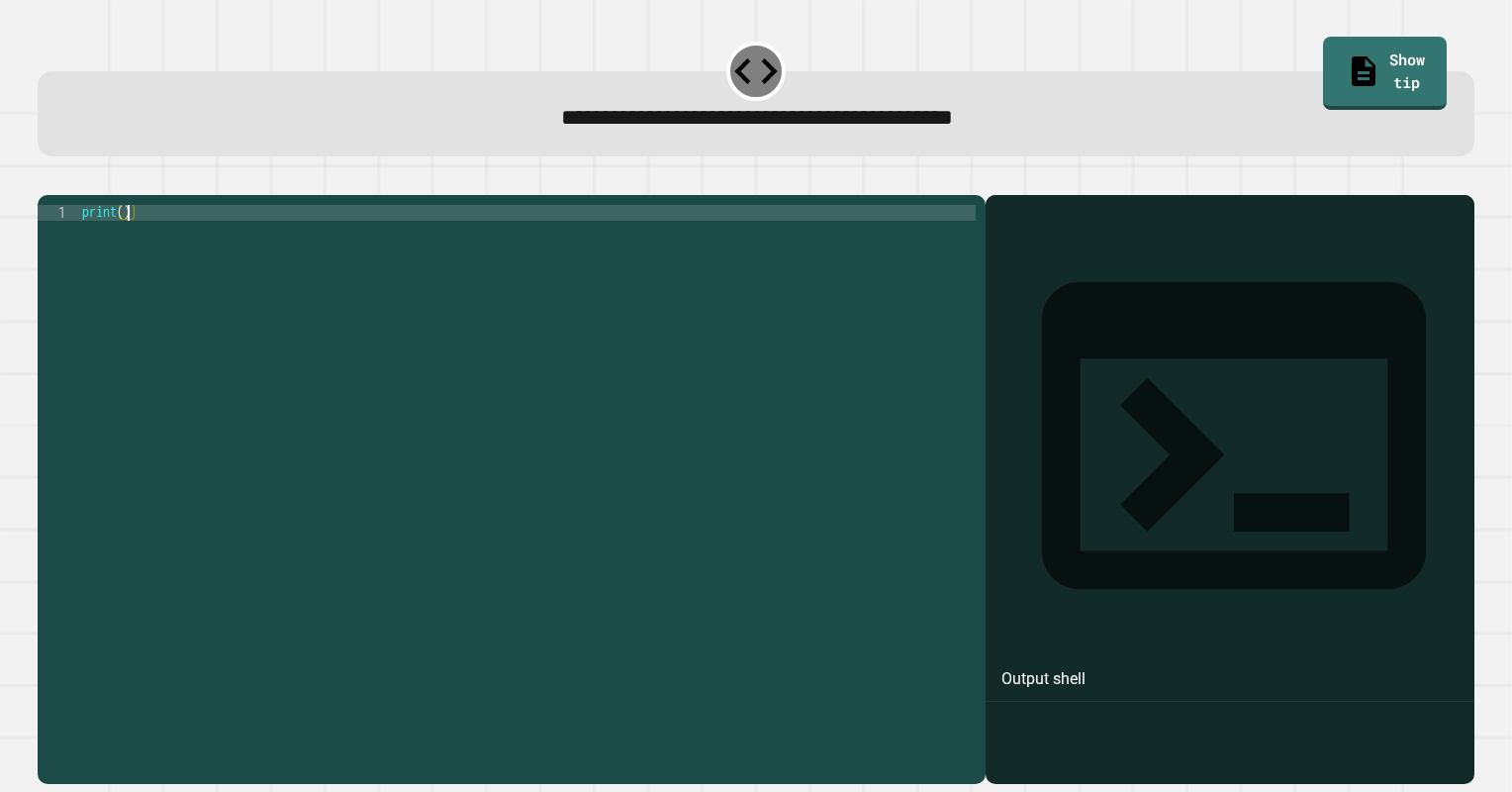 click on "print ( )" at bounding box center [526, 466] 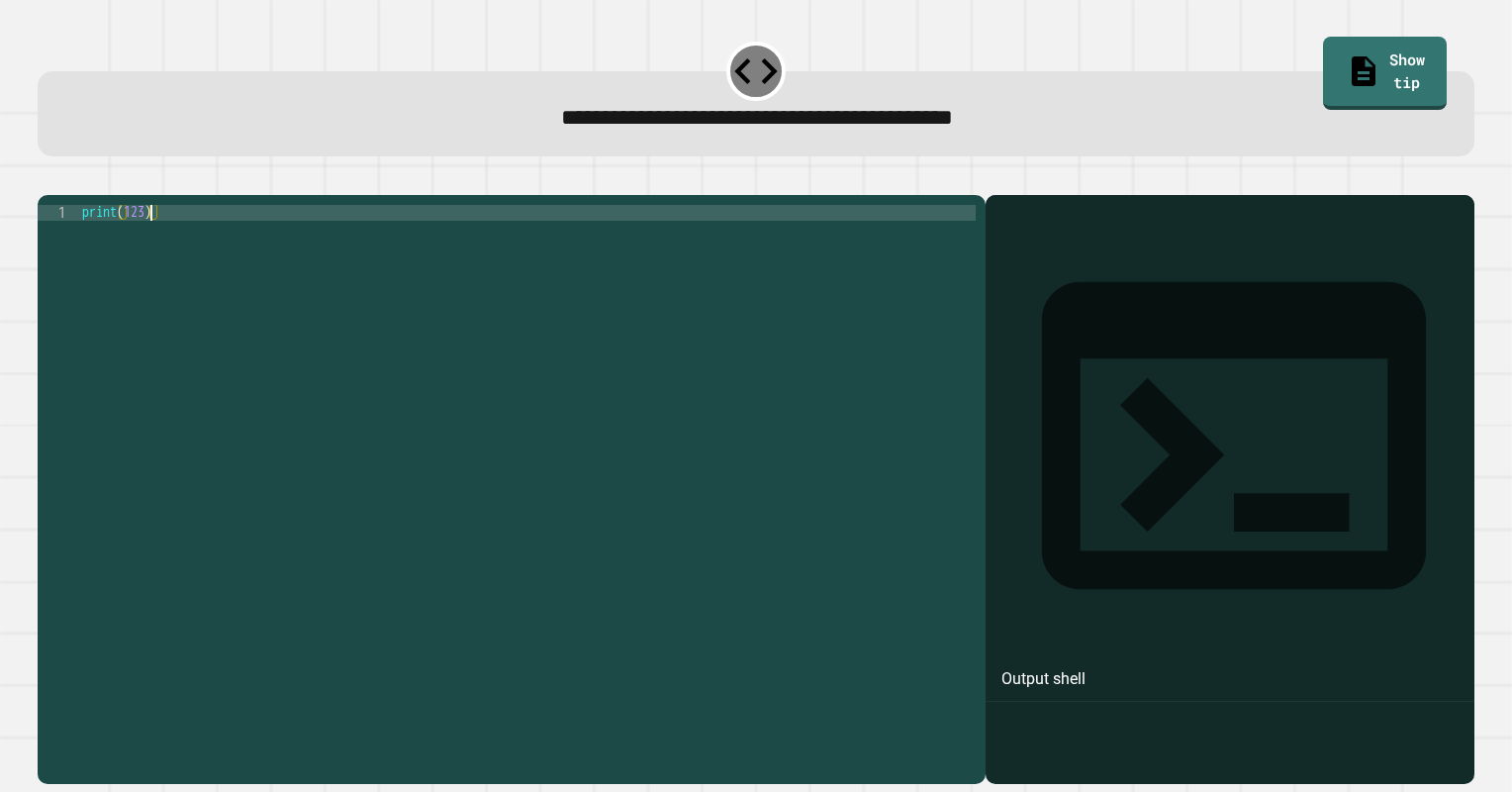 scroll, scrollTop: 0, scrollLeft: 5, axis: horizontal 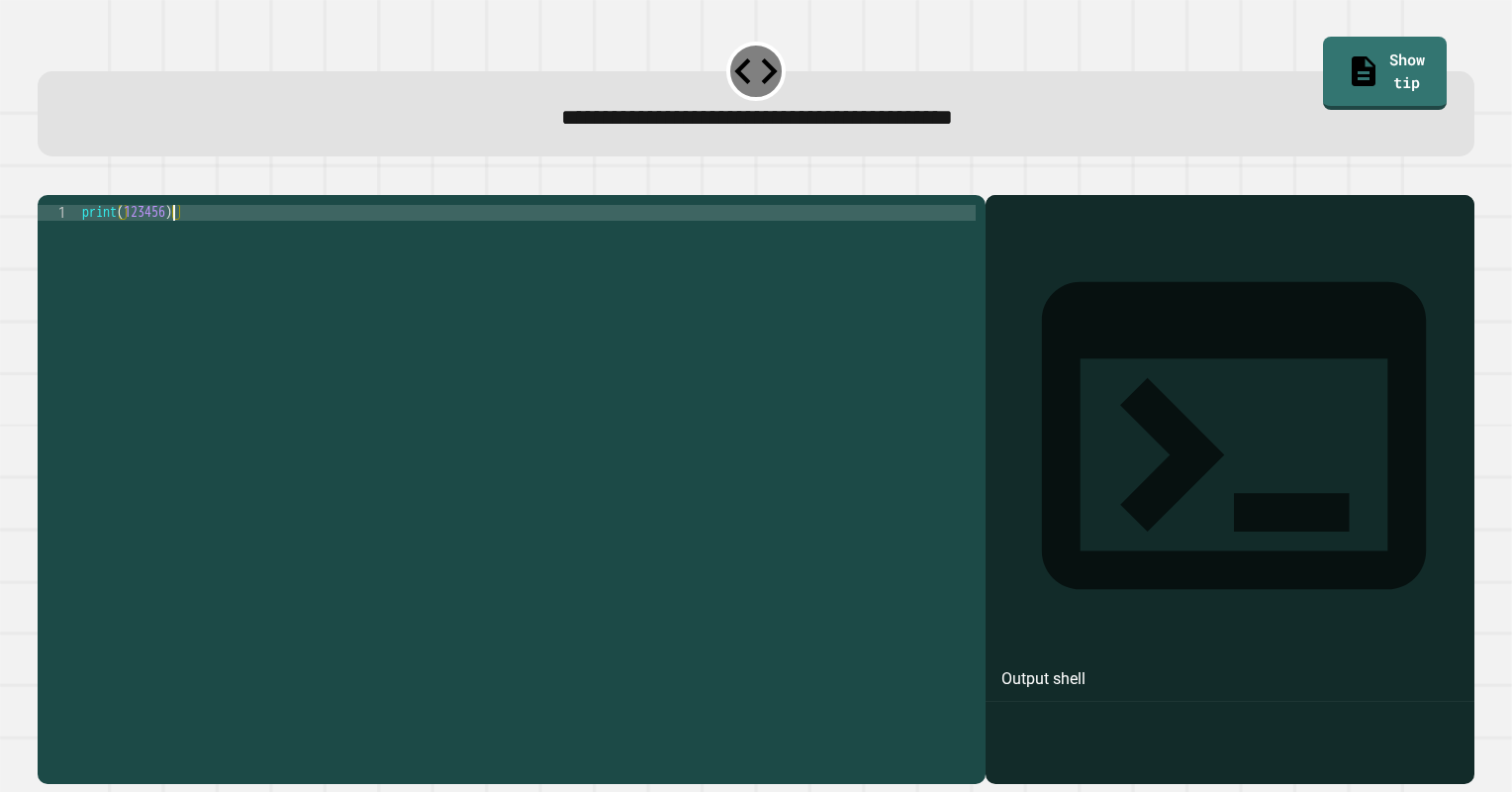type on "**********" 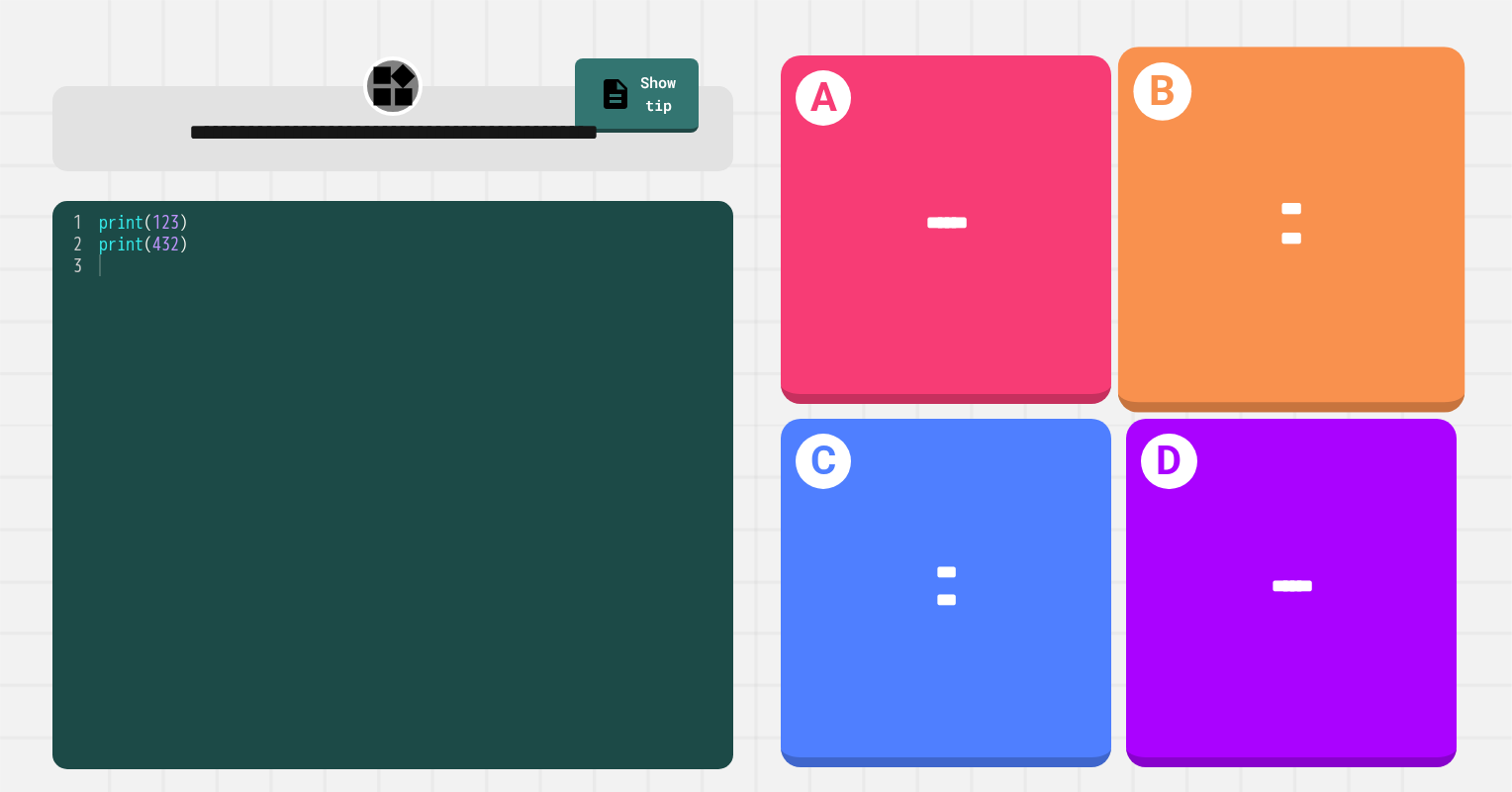 click on "*** ***" at bounding box center (1291, 224) 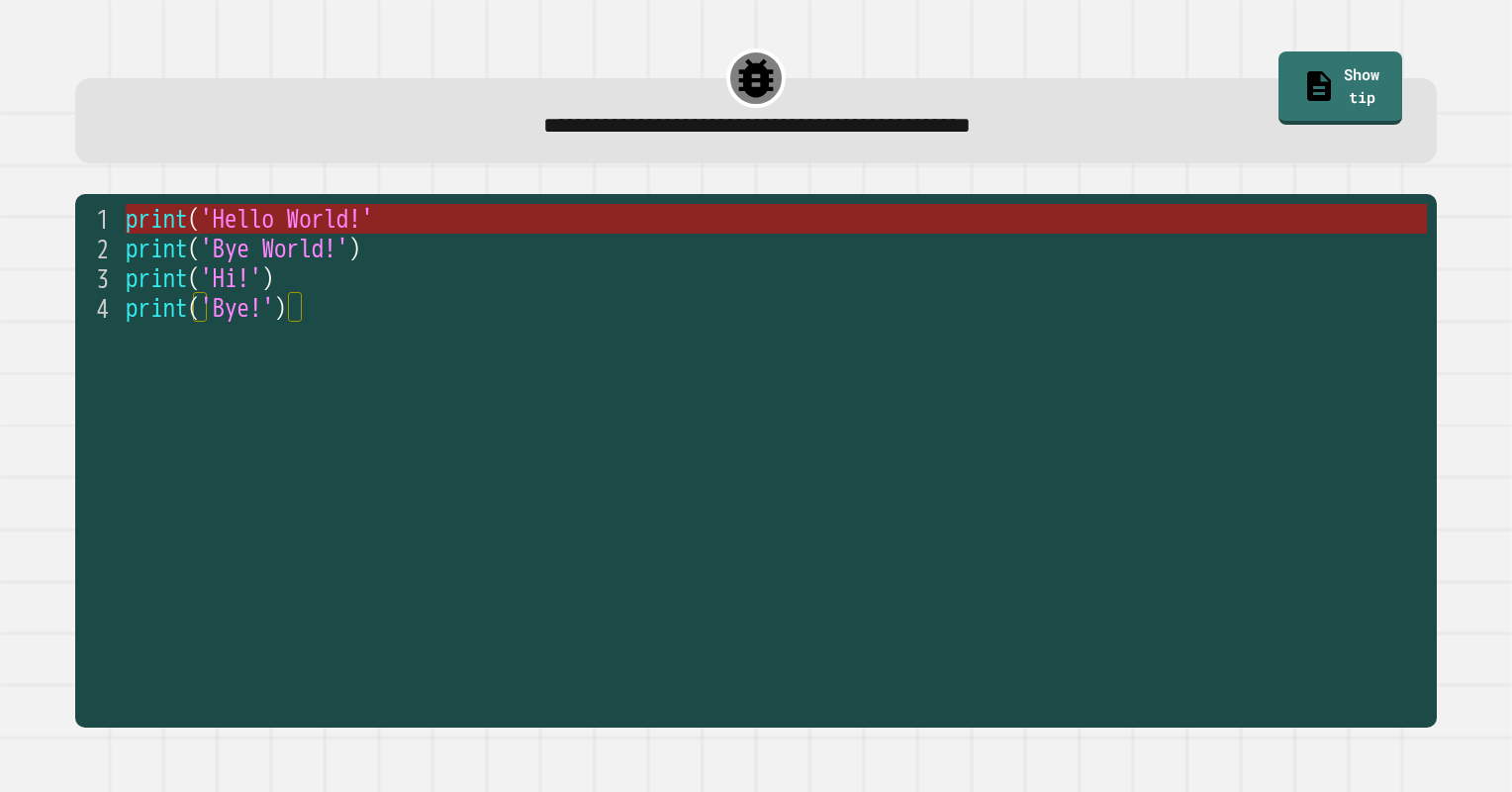 click on "'Hello World!'" at bounding box center [286, 219] 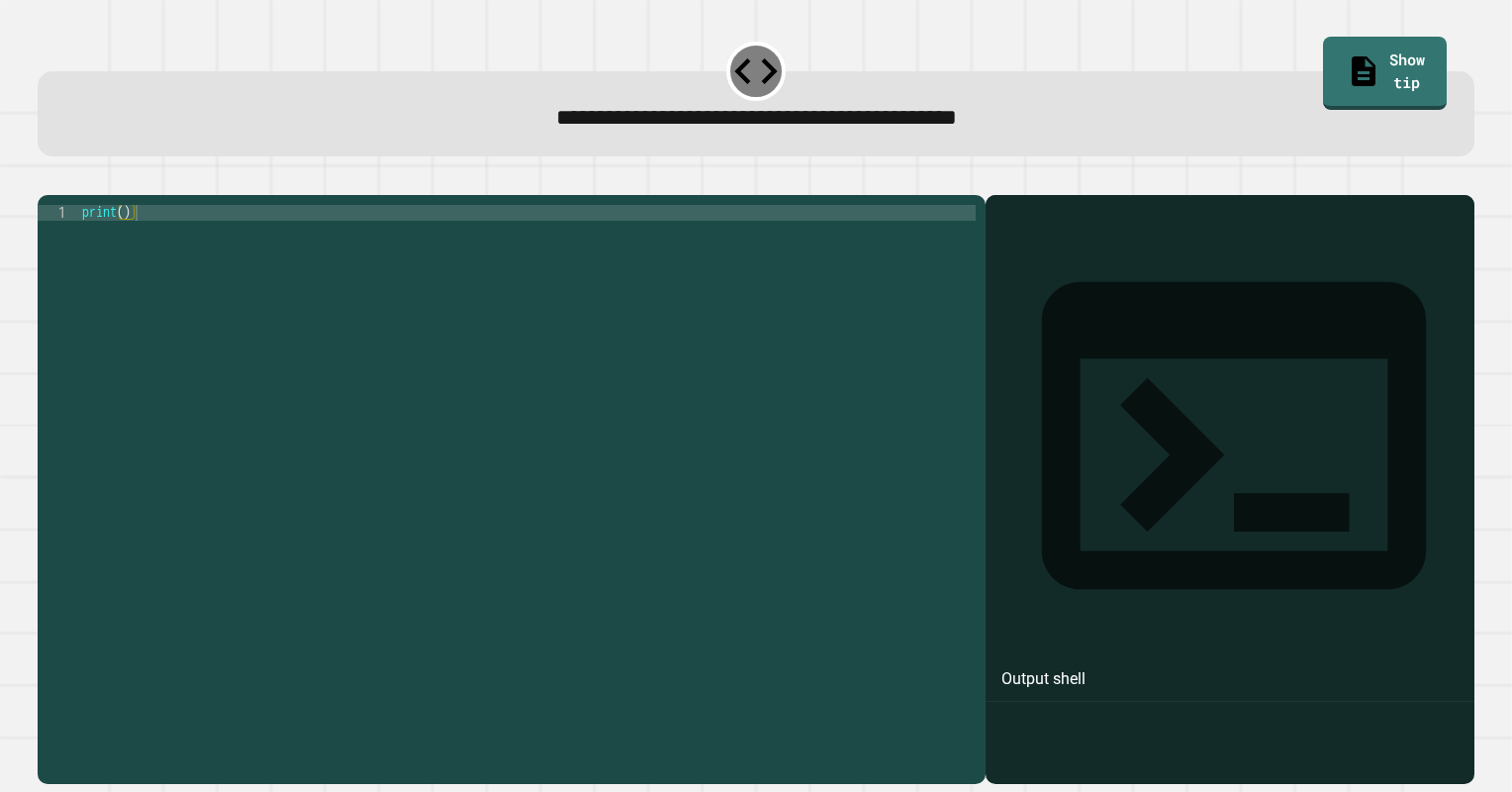 click on "print ( )" at bounding box center [526, 466] 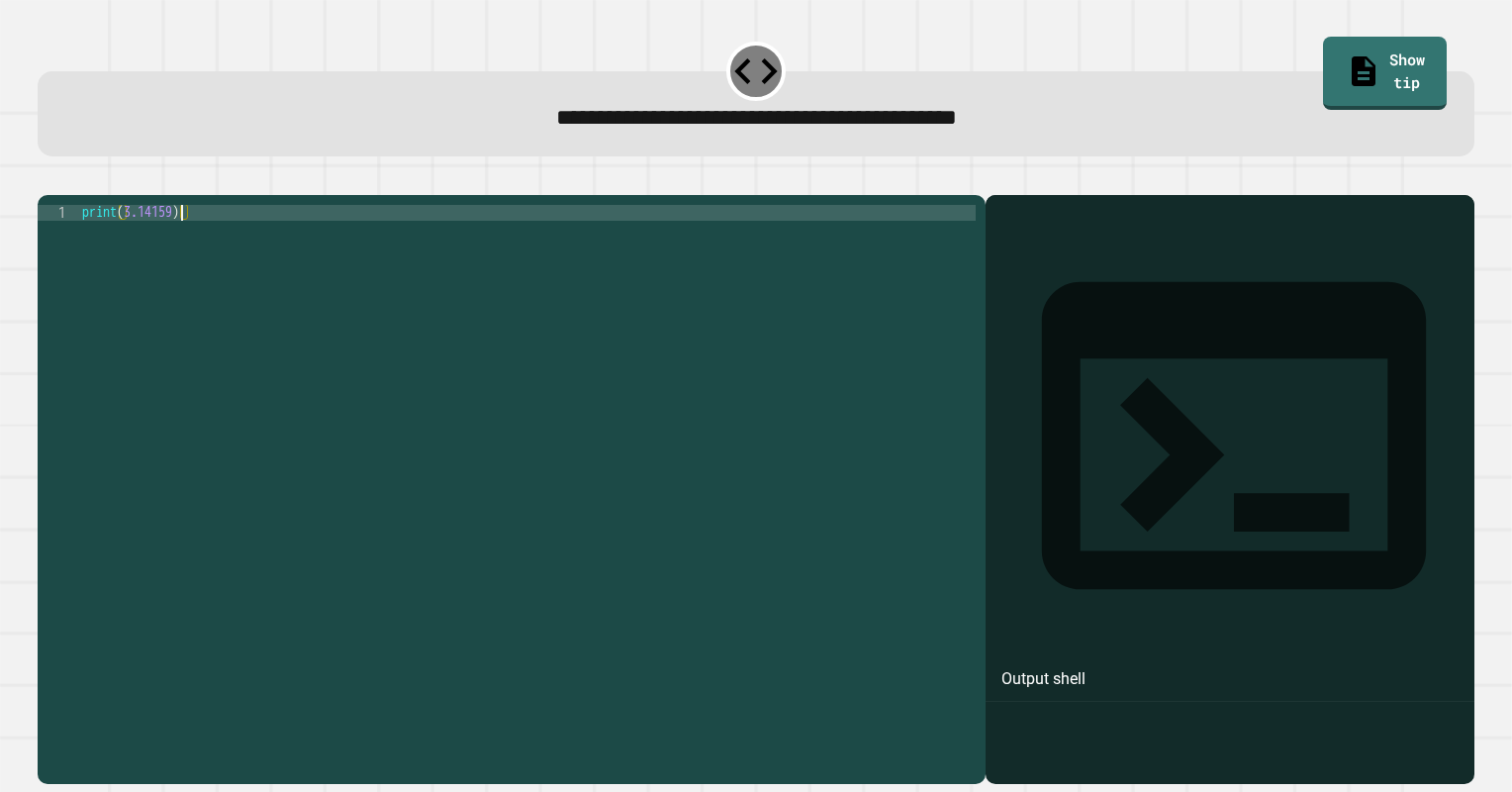 scroll, scrollTop: 0, scrollLeft: 0, axis: both 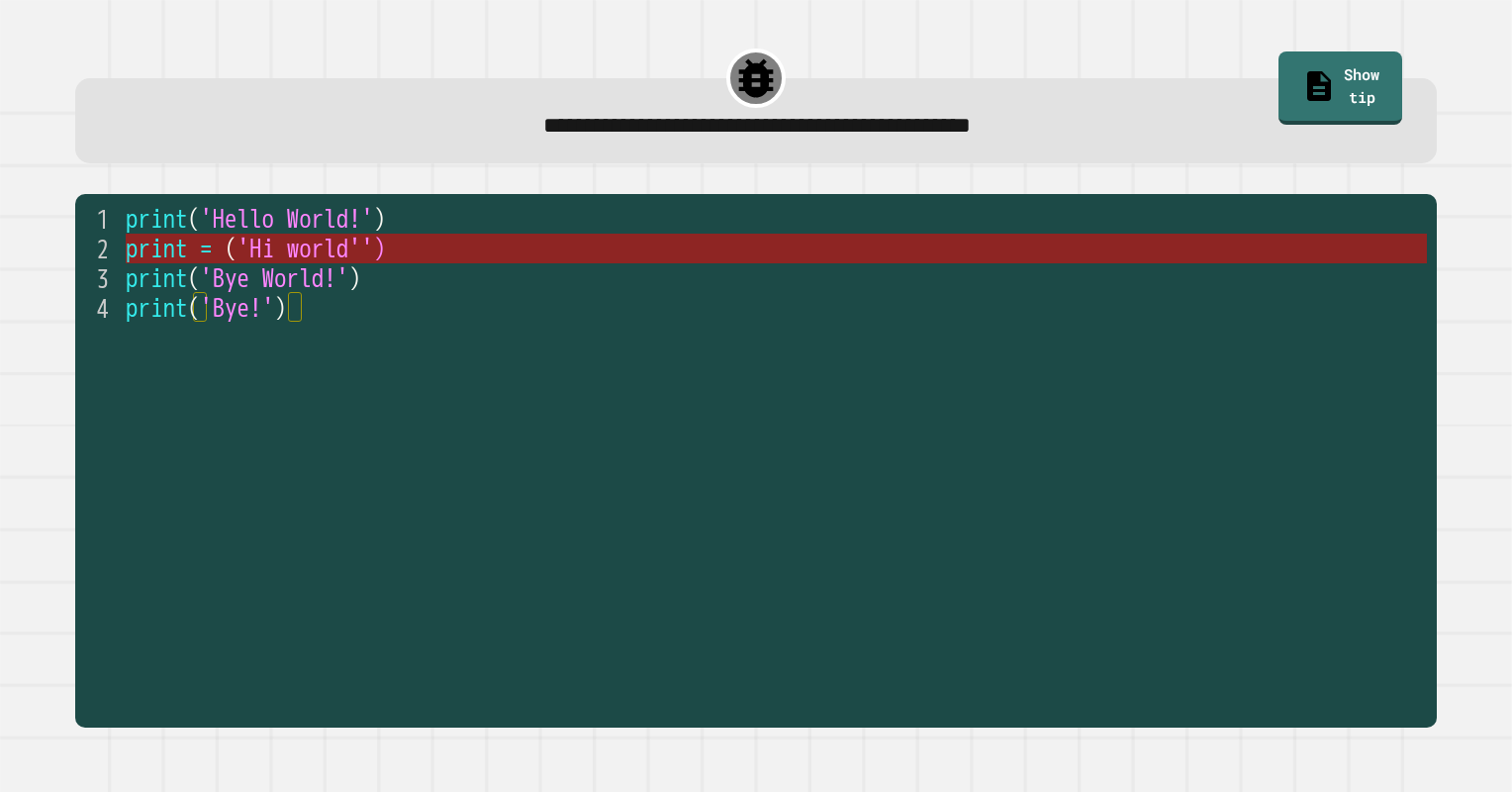 click on "'Hi world'')" at bounding box center [311, 248] 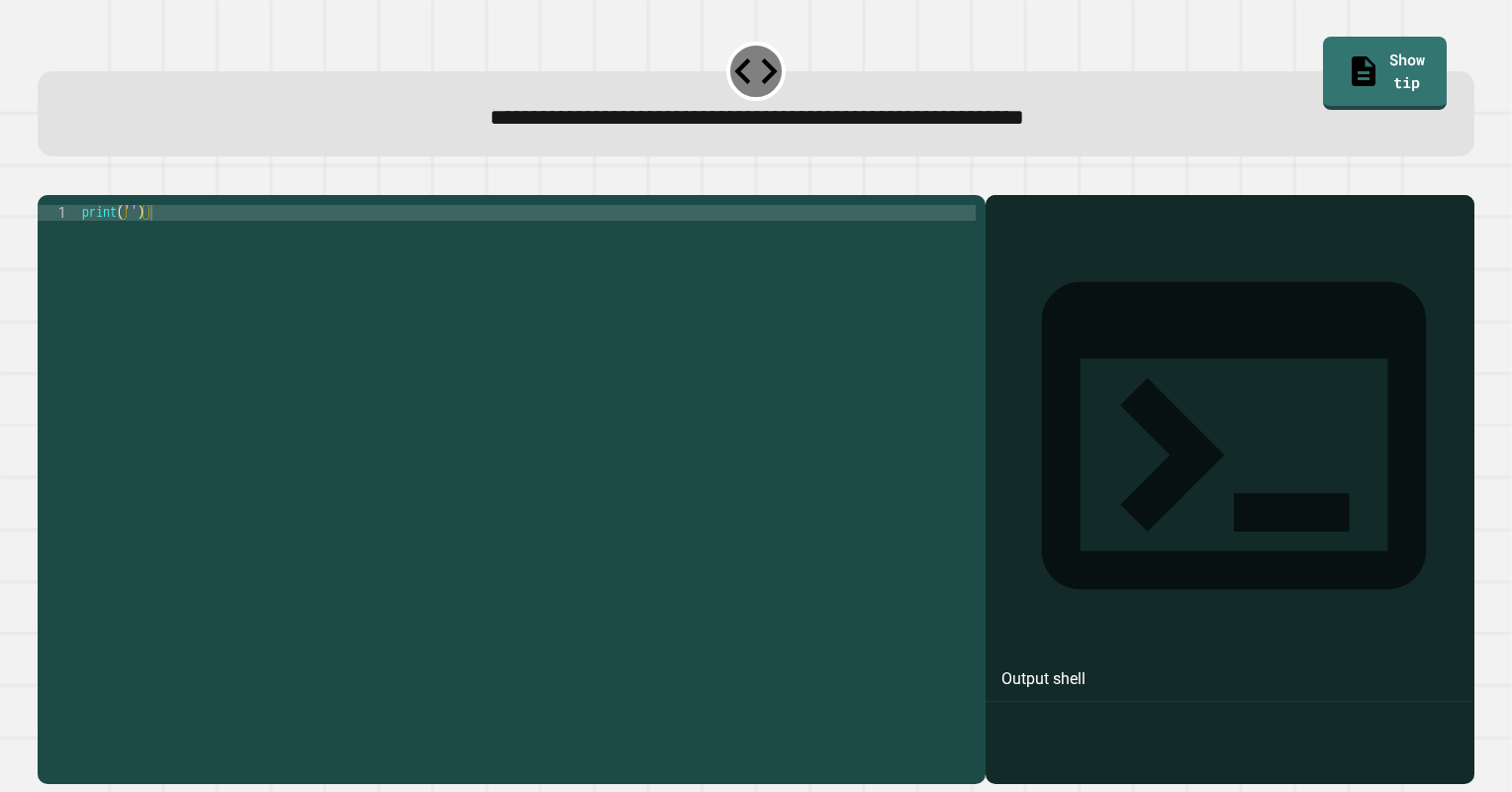 click on "print ( '' )" at bounding box center (526, 466) 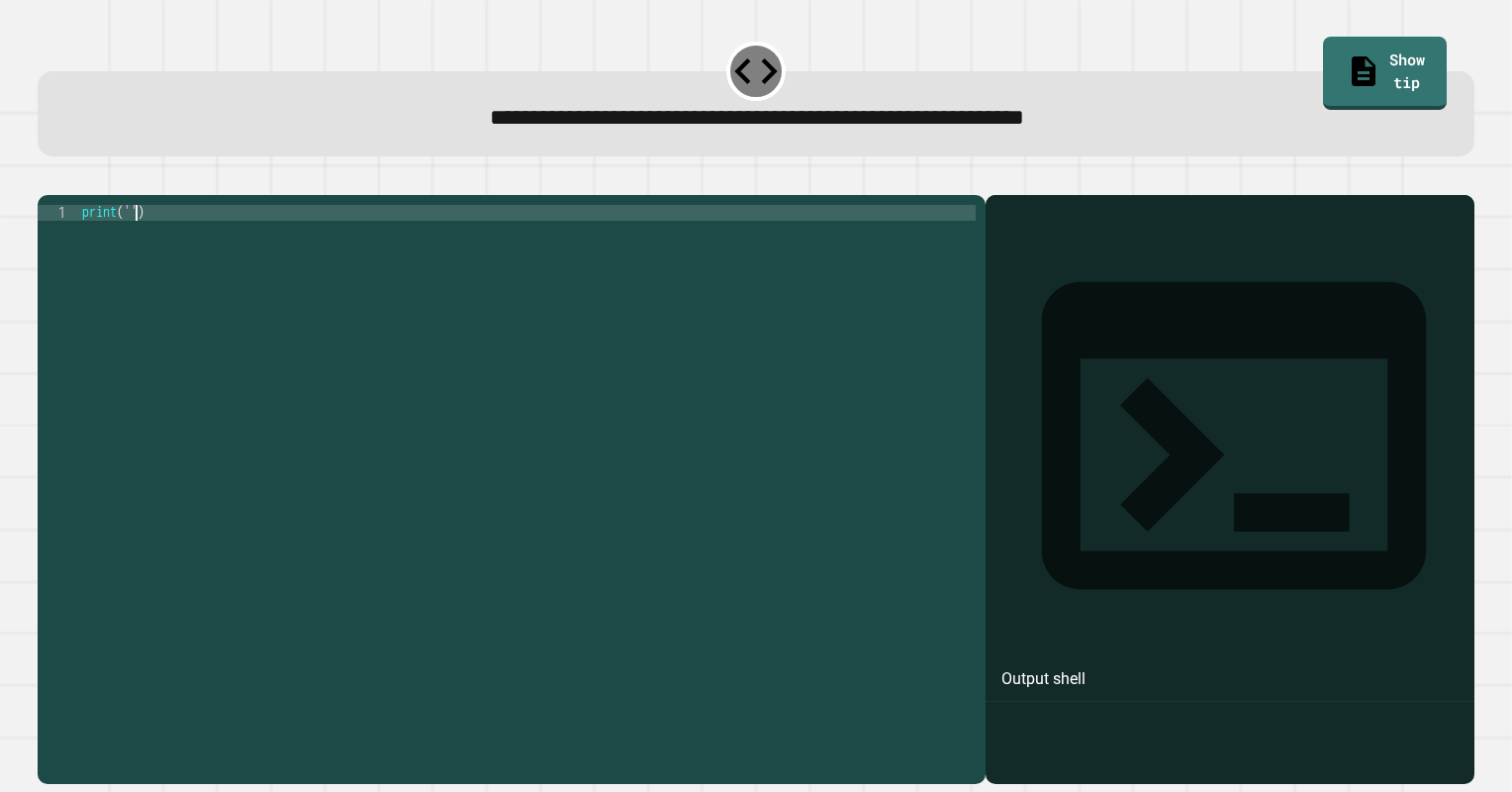 click on "print ( '' )" at bounding box center (526, 466) 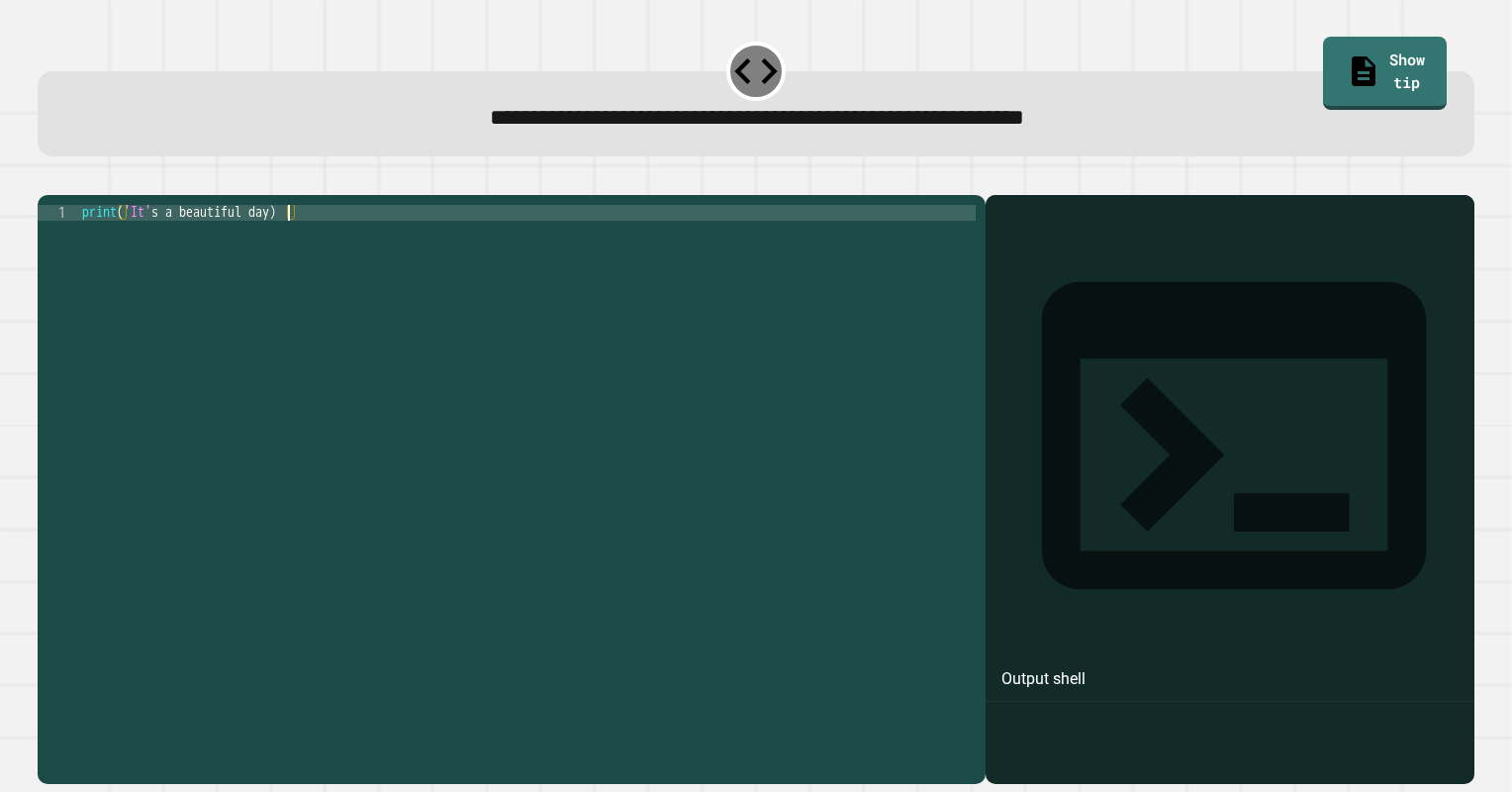 scroll, scrollTop: 0, scrollLeft: 15, axis: horizontal 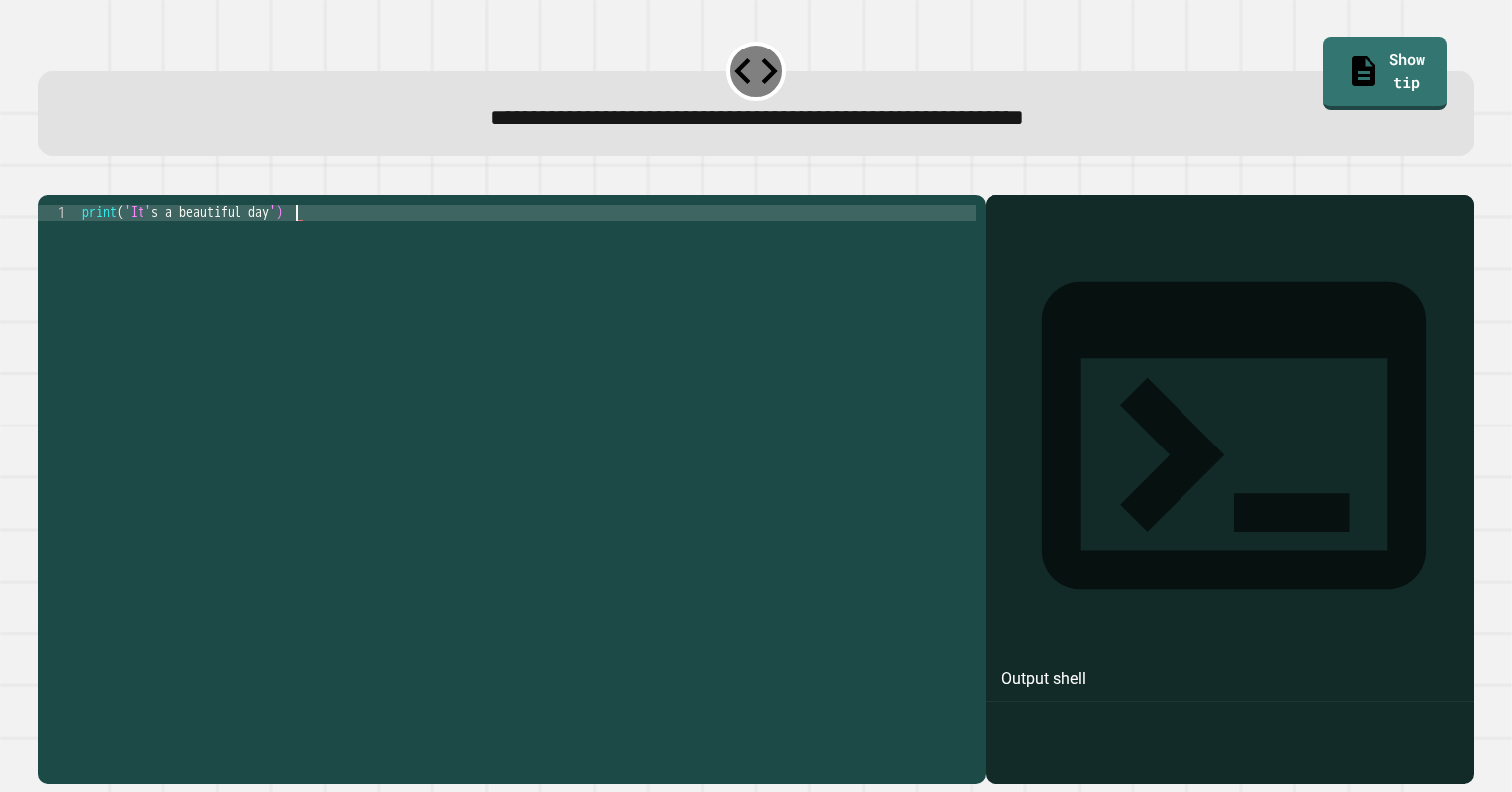 click at bounding box center [47, 179] 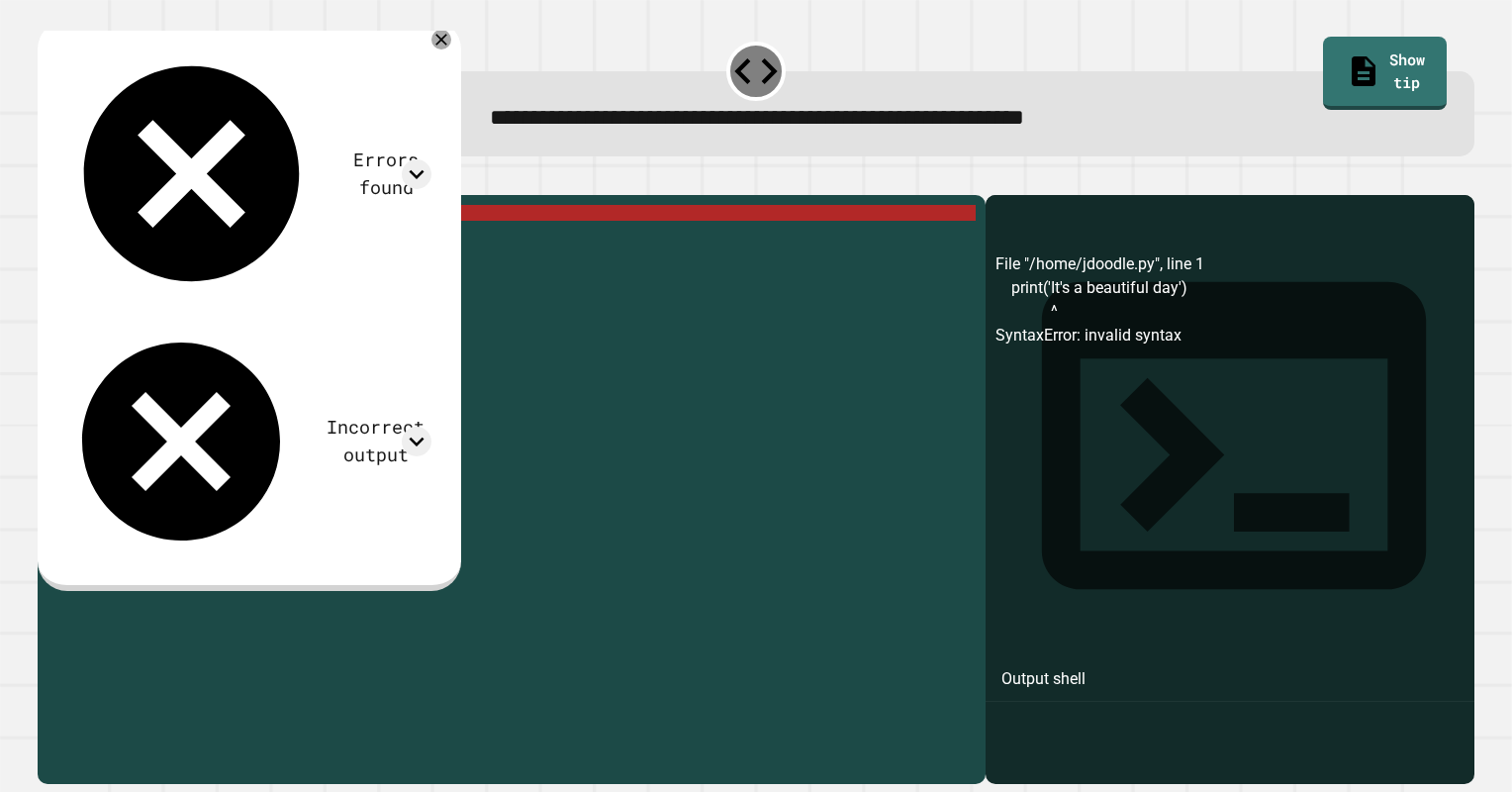 scroll, scrollTop: 0, scrollLeft: 14, axis: horizontal 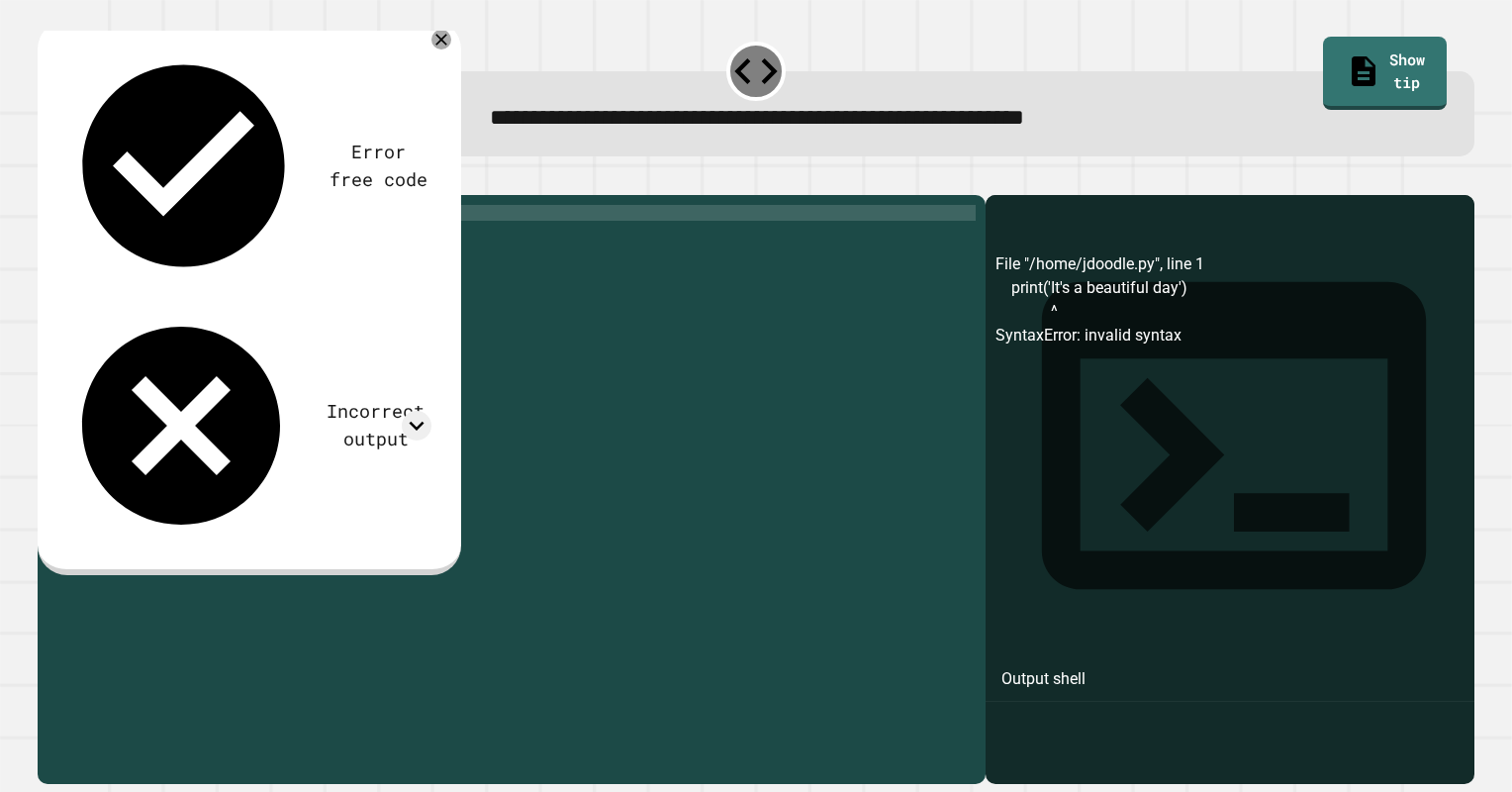 click 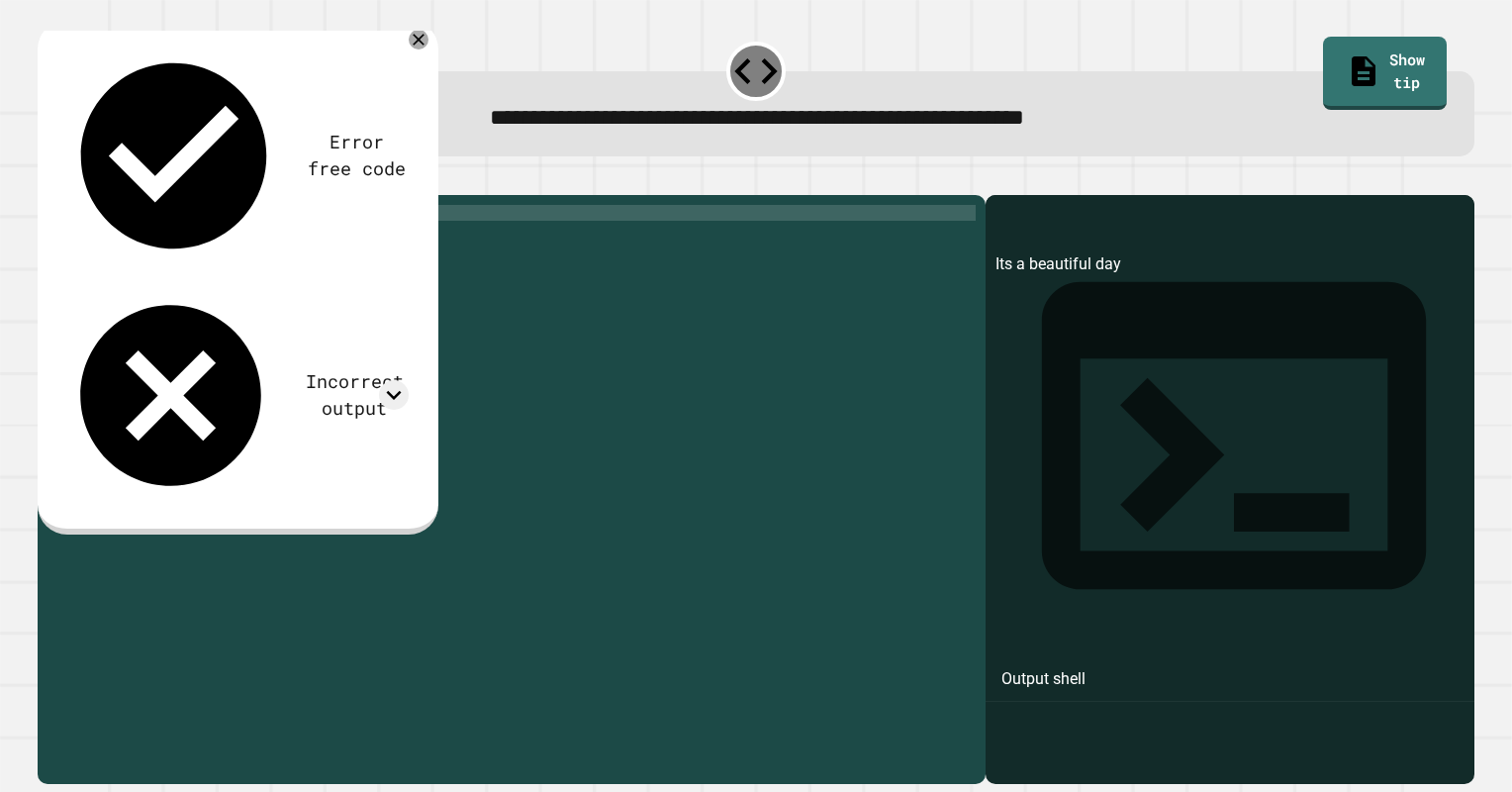 click on "print ( 'Its a beautiful day' )" at bounding box center [526, 466] 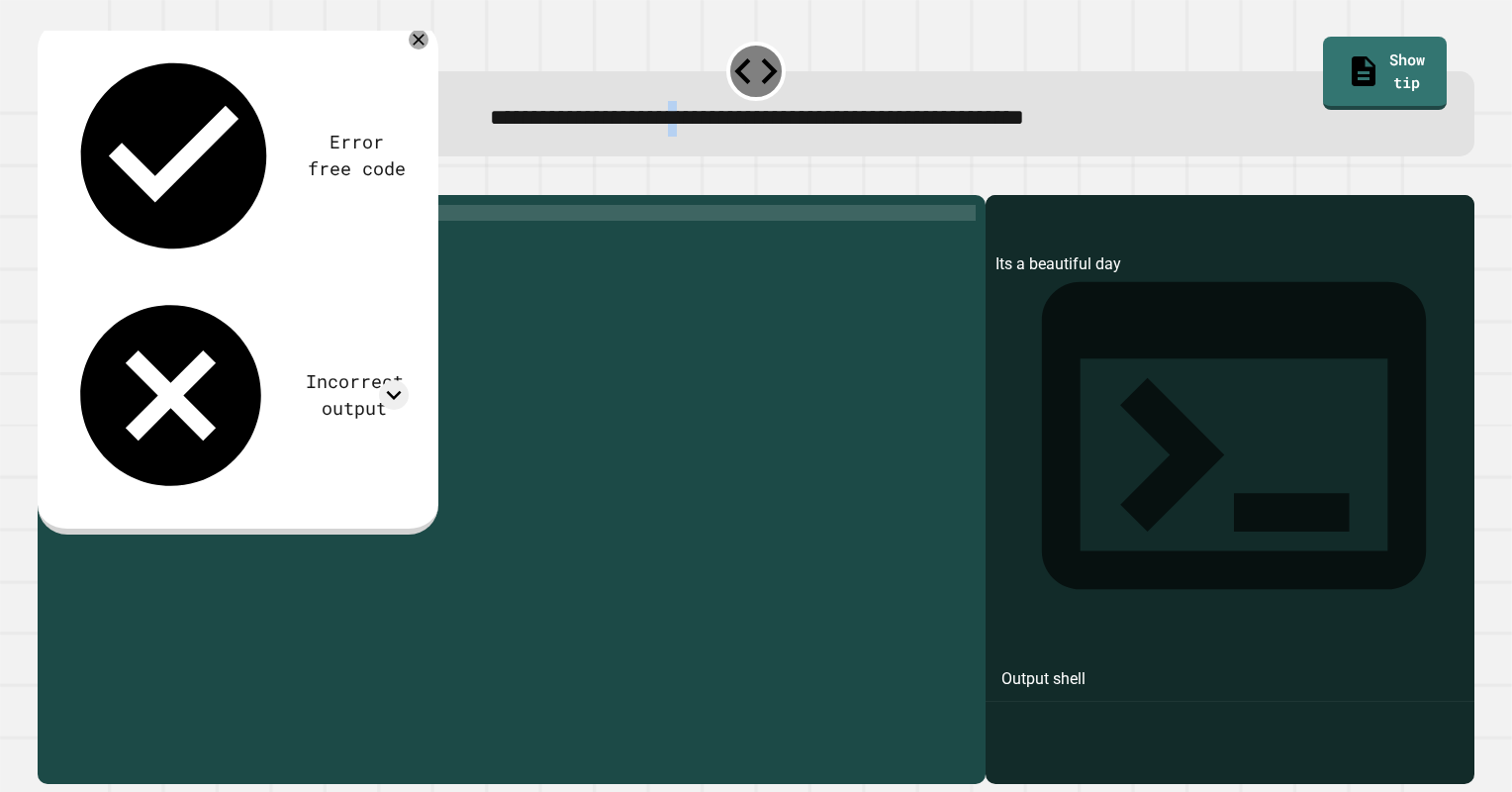 drag, startPoint x: 601, startPoint y: 125, endPoint x: 625, endPoint y: 125, distance: 24 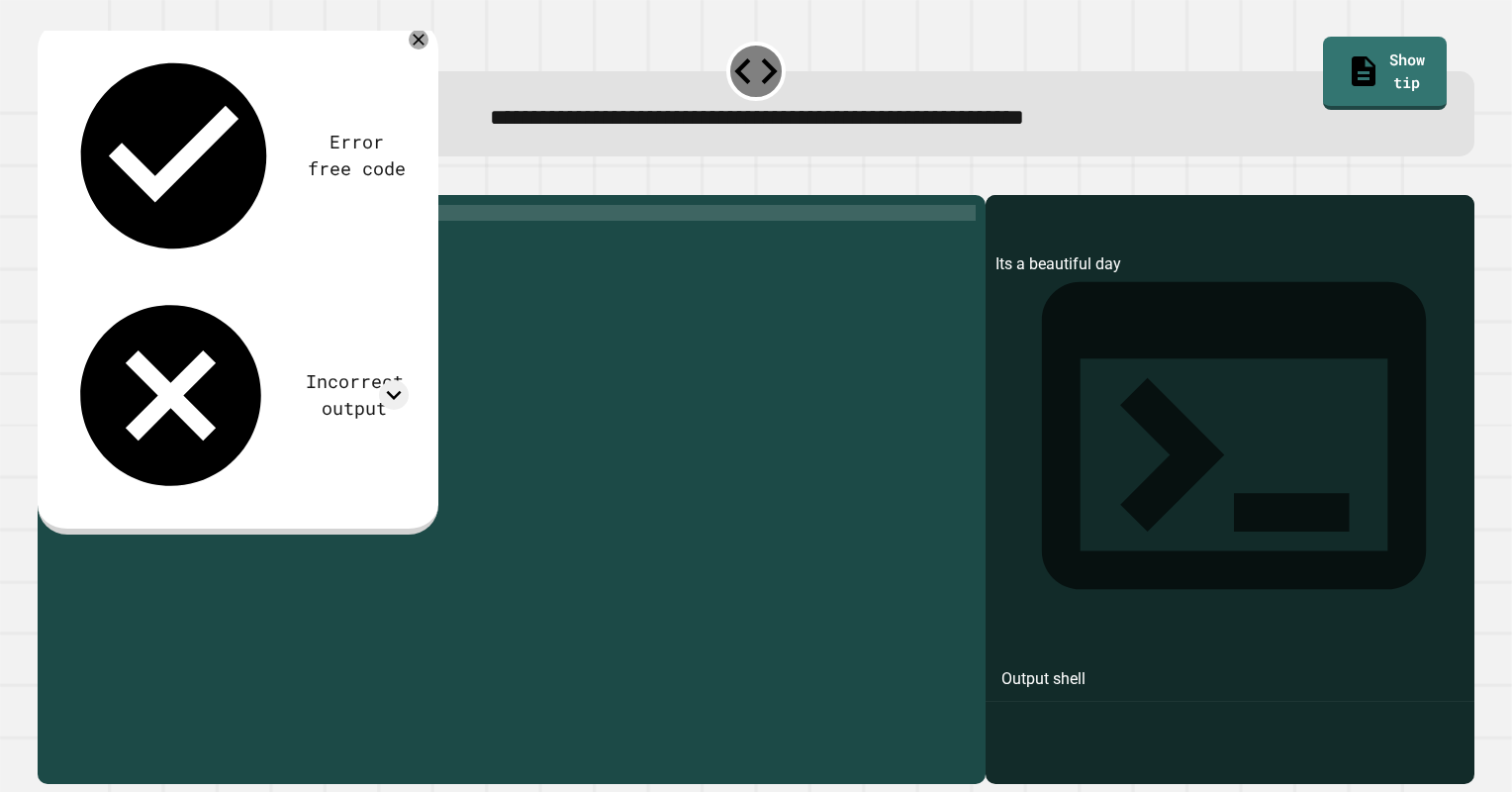 click on "print ( 'Its a beautiful day' )" at bounding box center (526, 466) 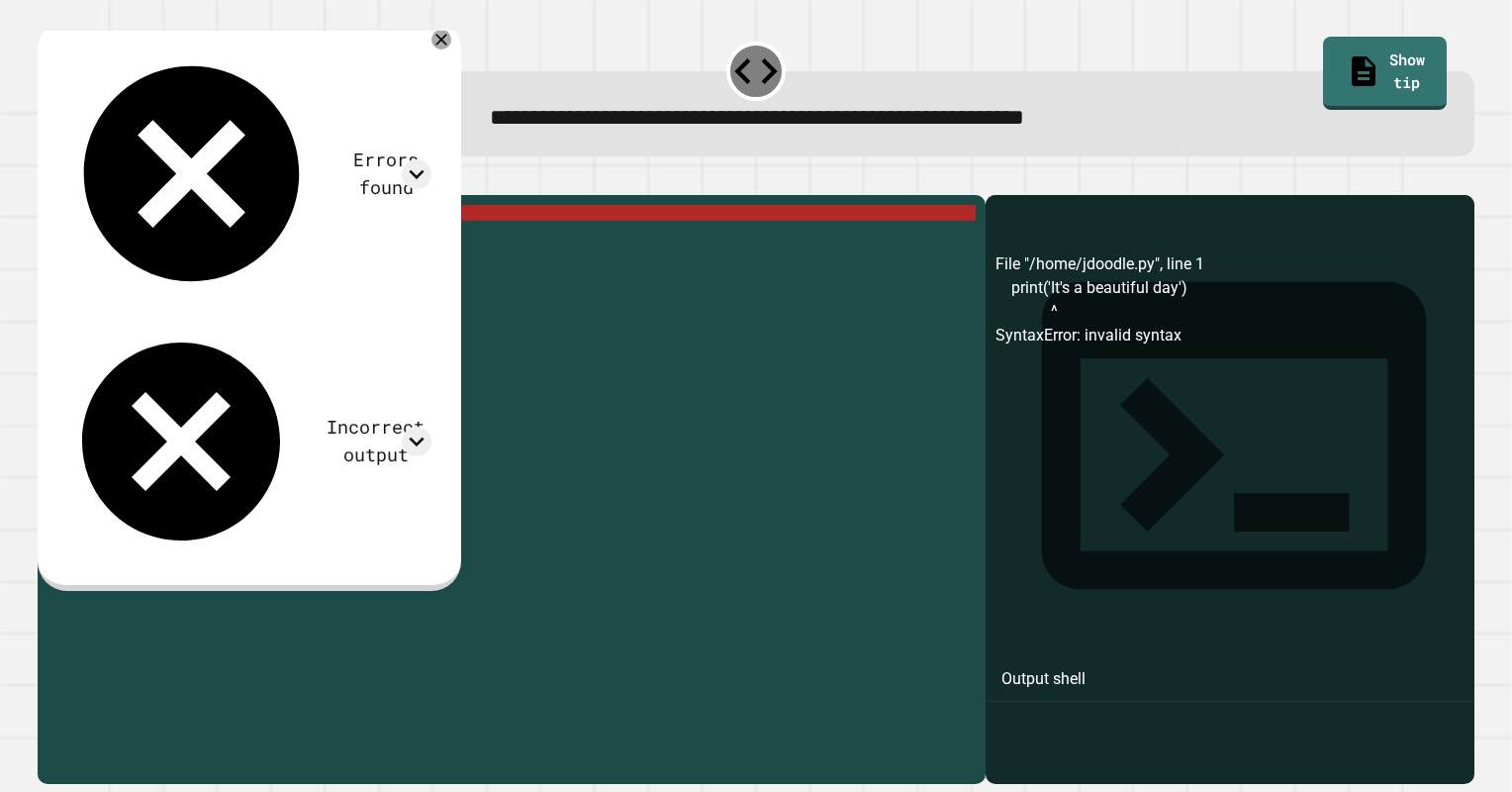click on "**********" at bounding box center [756, 97] 